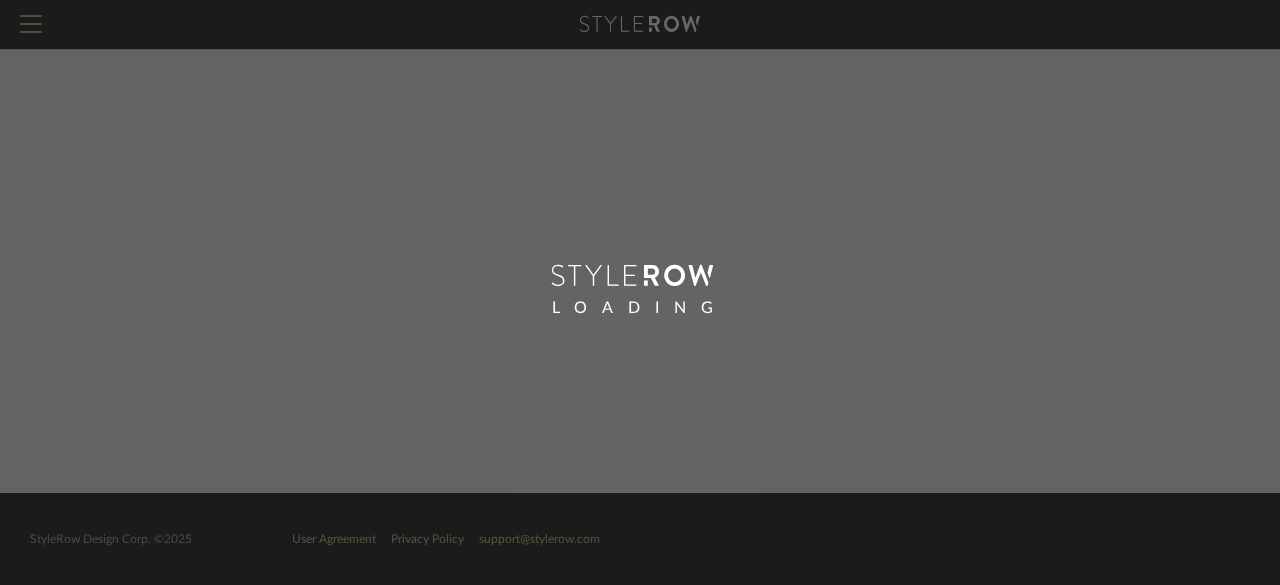 scroll, scrollTop: 0, scrollLeft: 0, axis: both 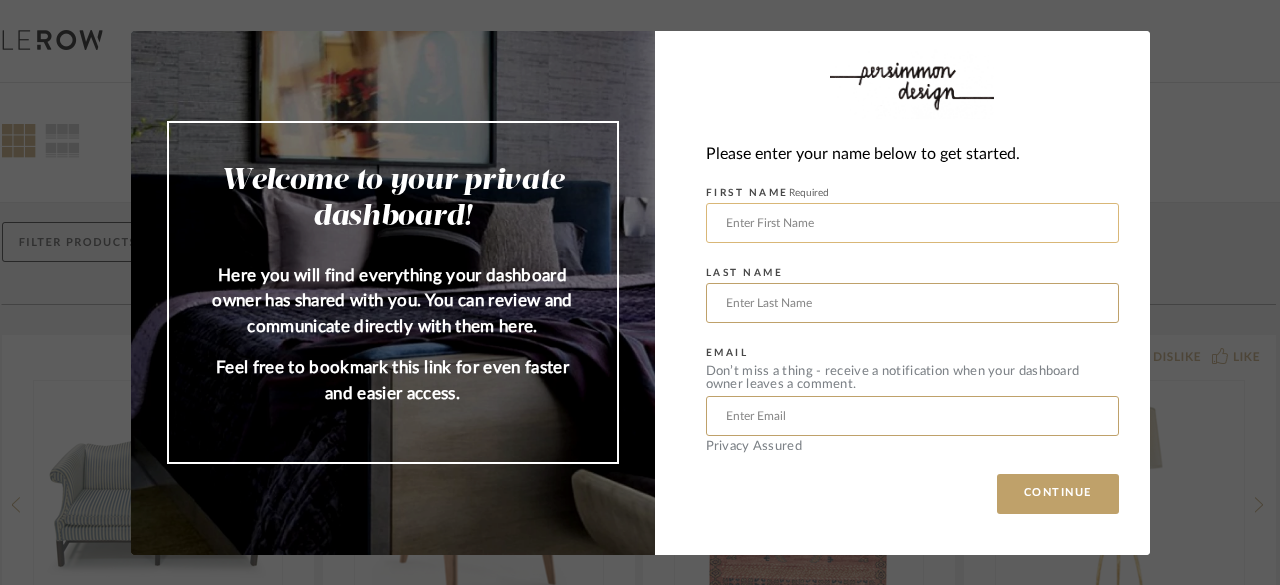 click at bounding box center (912, 223) 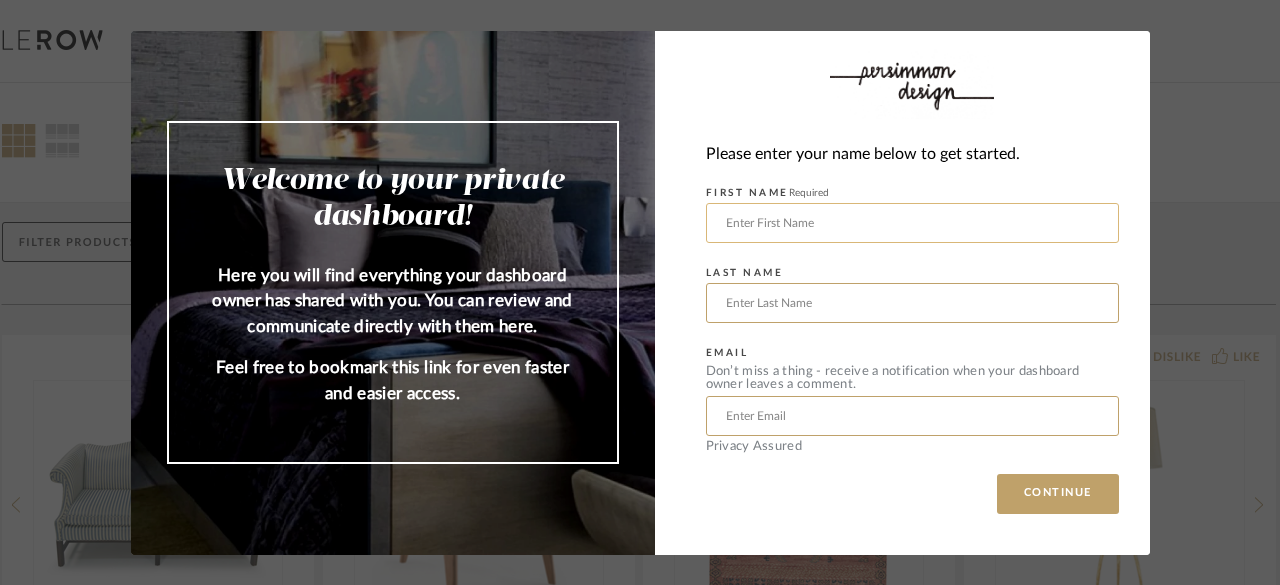 type on "[FIRST]" 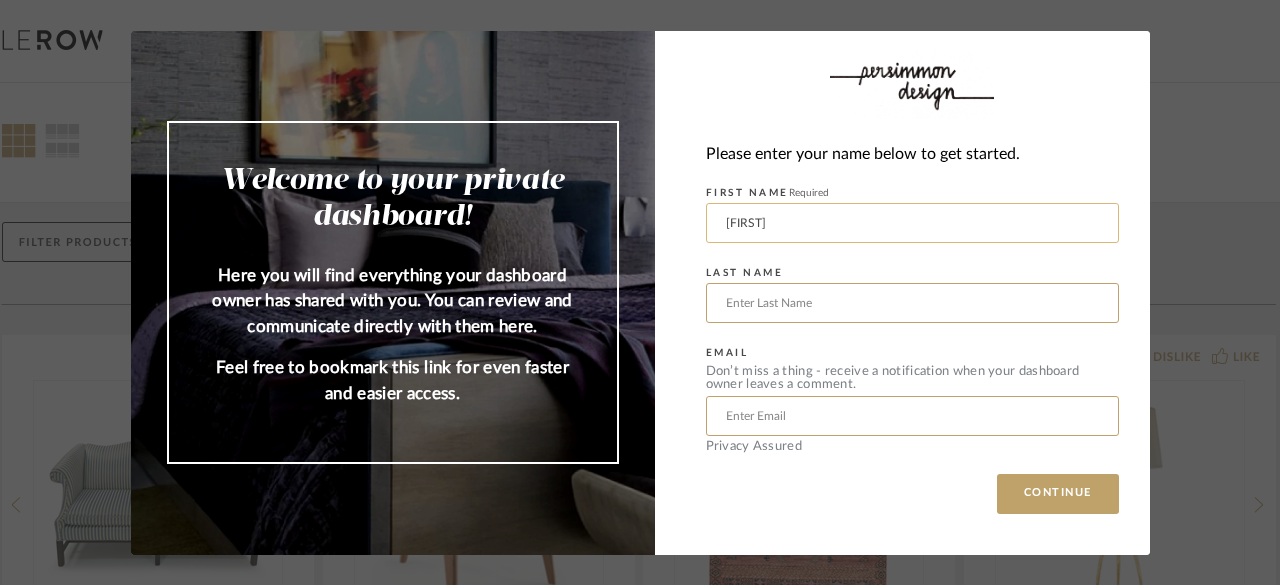 type on "Akella" 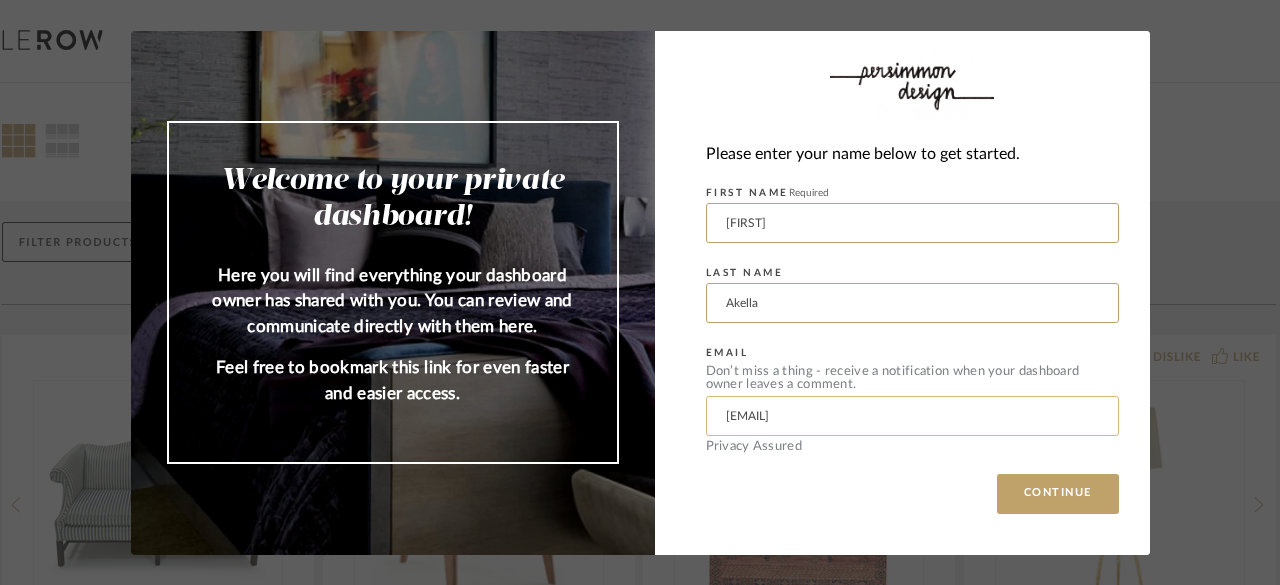 click on "[EMAIL]" at bounding box center [912, 416] 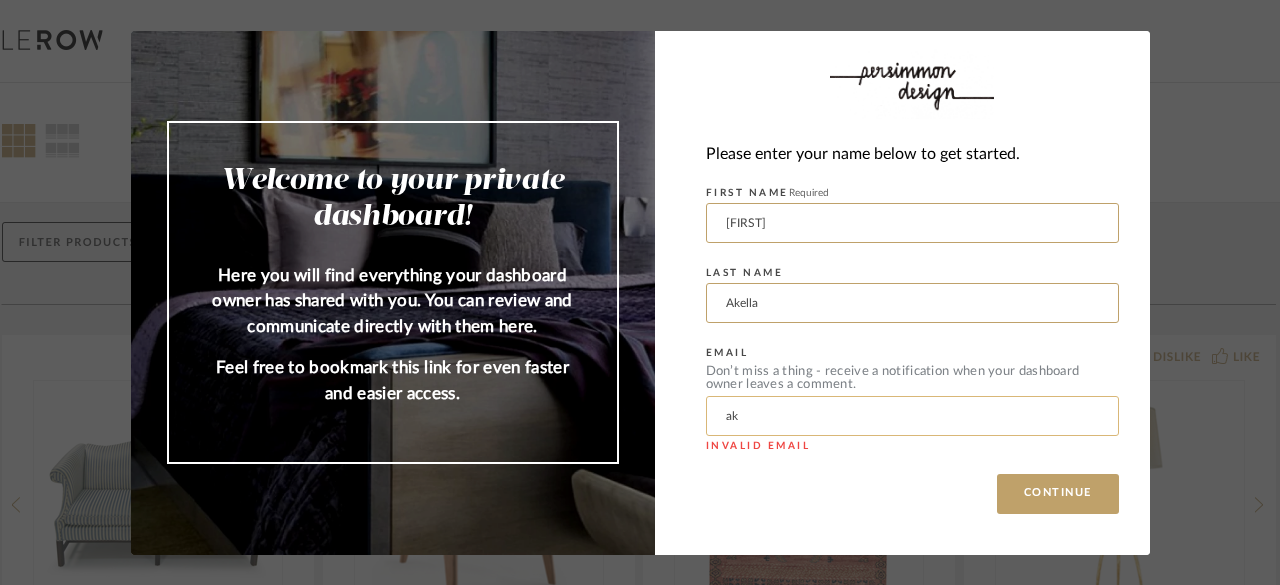 type on "a" 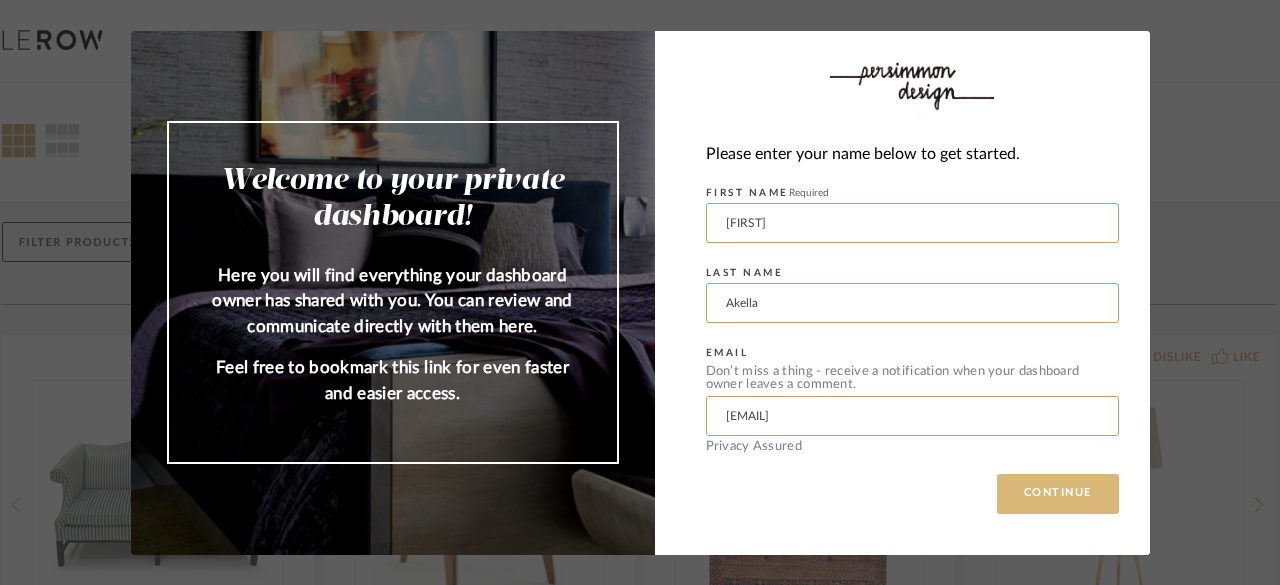 type on "[EMAIL]" 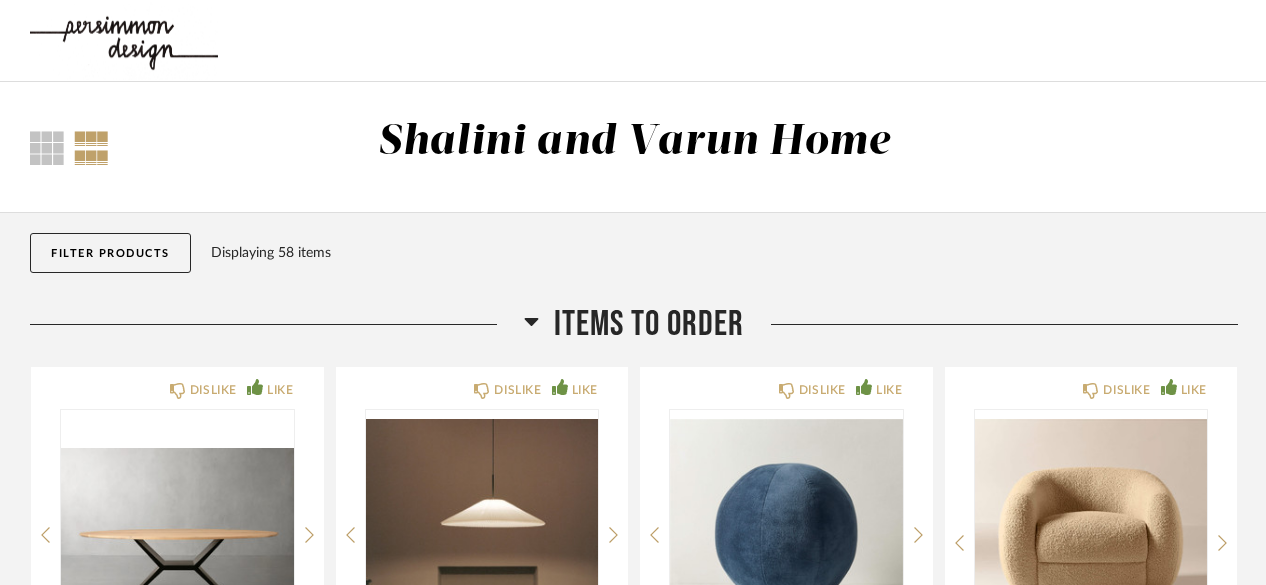 click on "[FIRST] and [FIRST] Home" 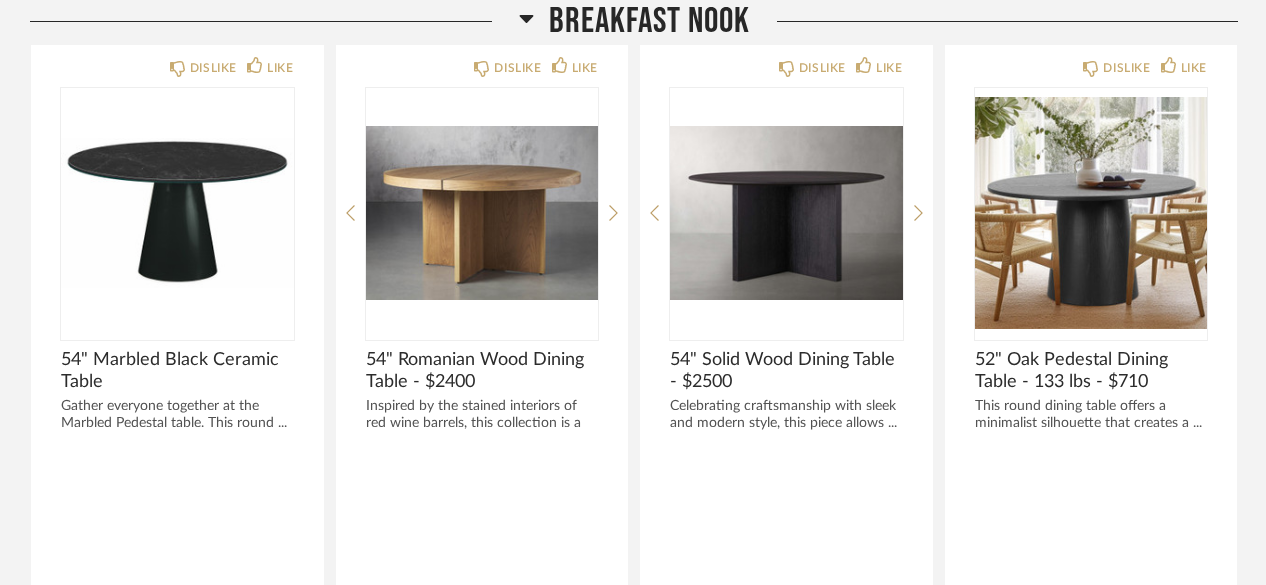 scroll, scrollTop: 3520, scrollLeft: 0, axis: vertical 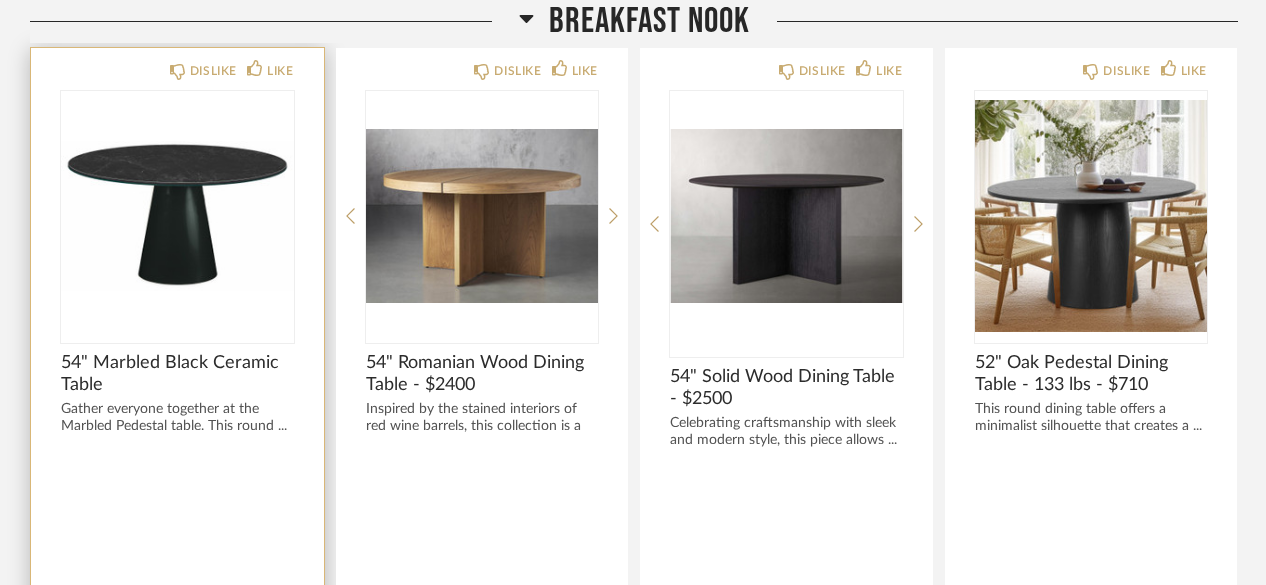 click on "54" Marbled Black Ceramic Table" 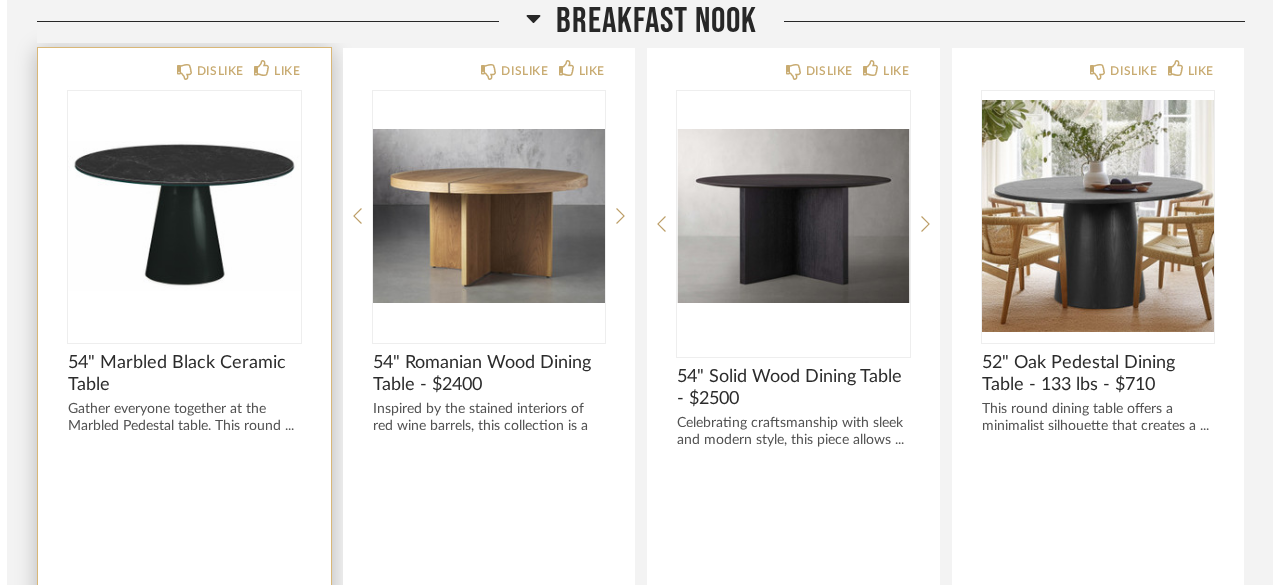 scroll, scrollTop: 0, scrollLeft: 0, axis: both 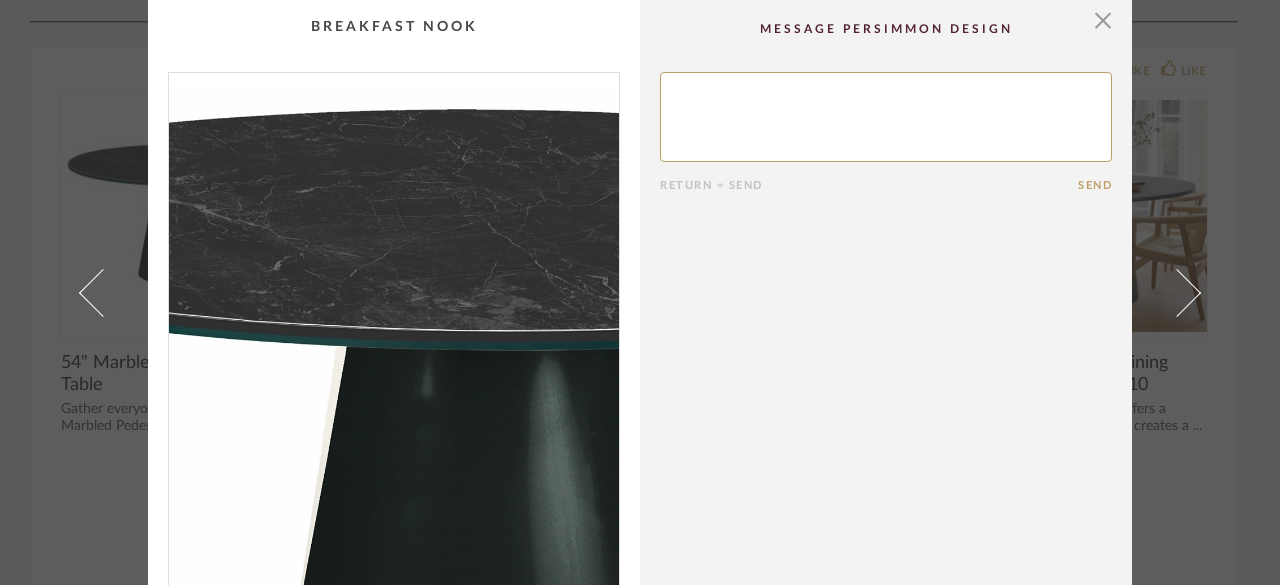 click at bounding box center [394, 331] 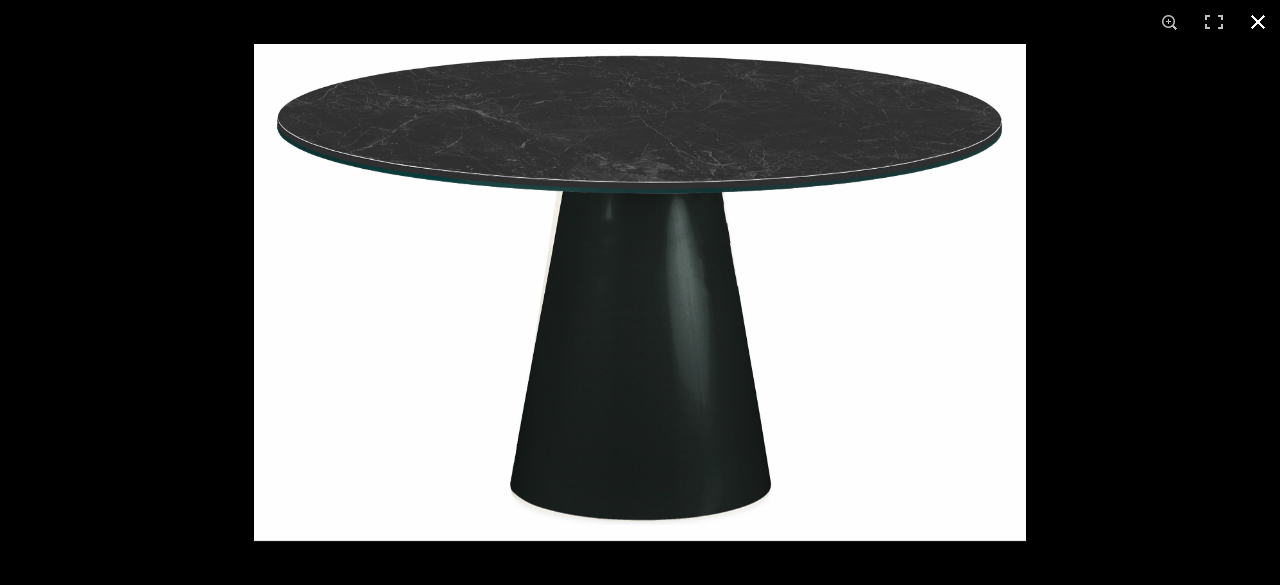 click at bounding box center (1258, 22) 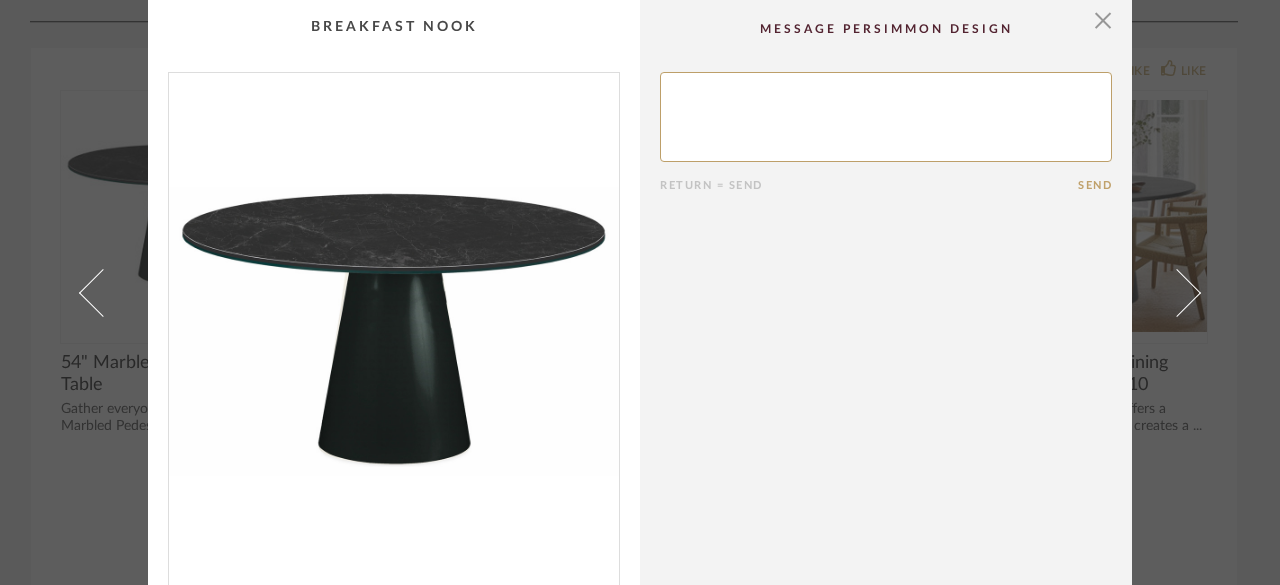 click on "Return = Send  Send" 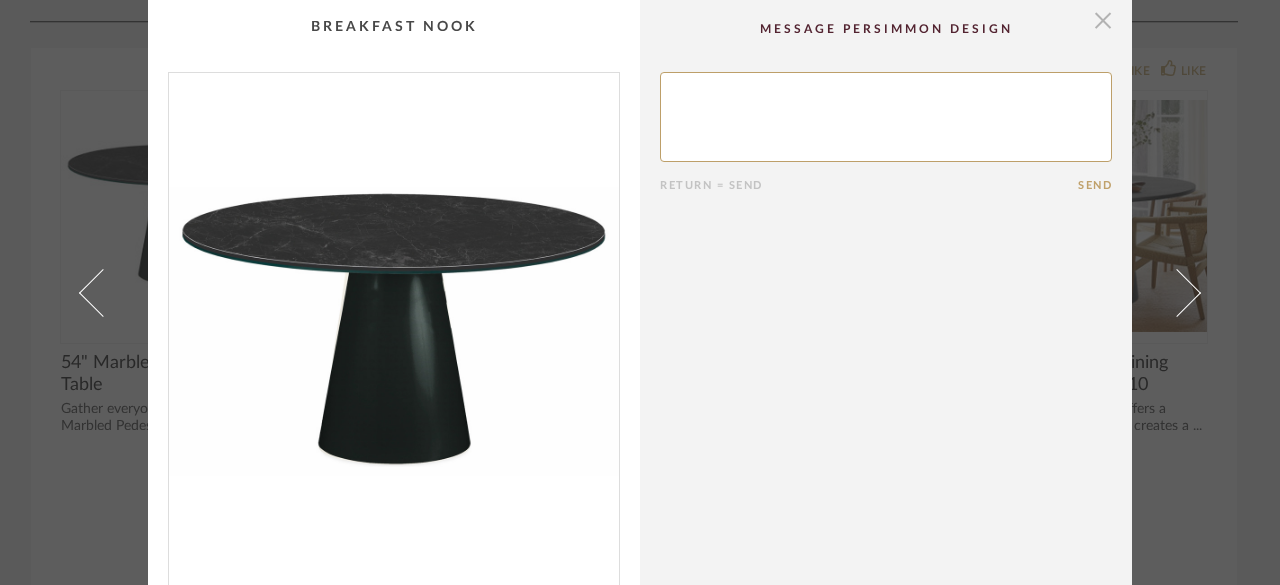 click at bounding box center (1103, 20) 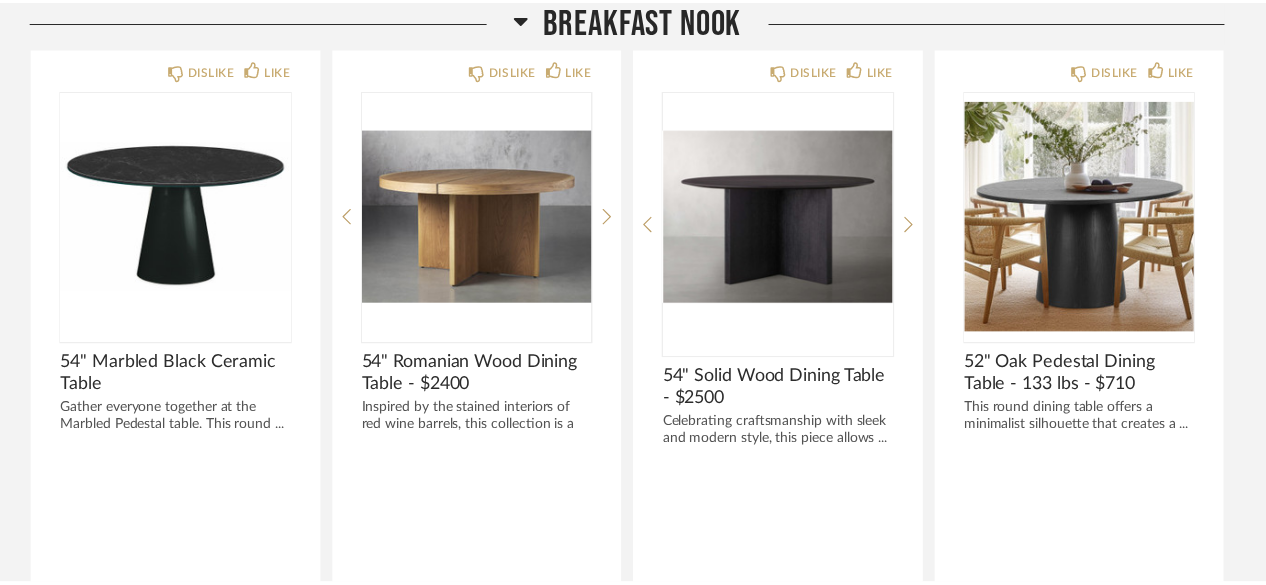 scroll, scrollTop: 3520, scrollLeft: 0, axis: vertical 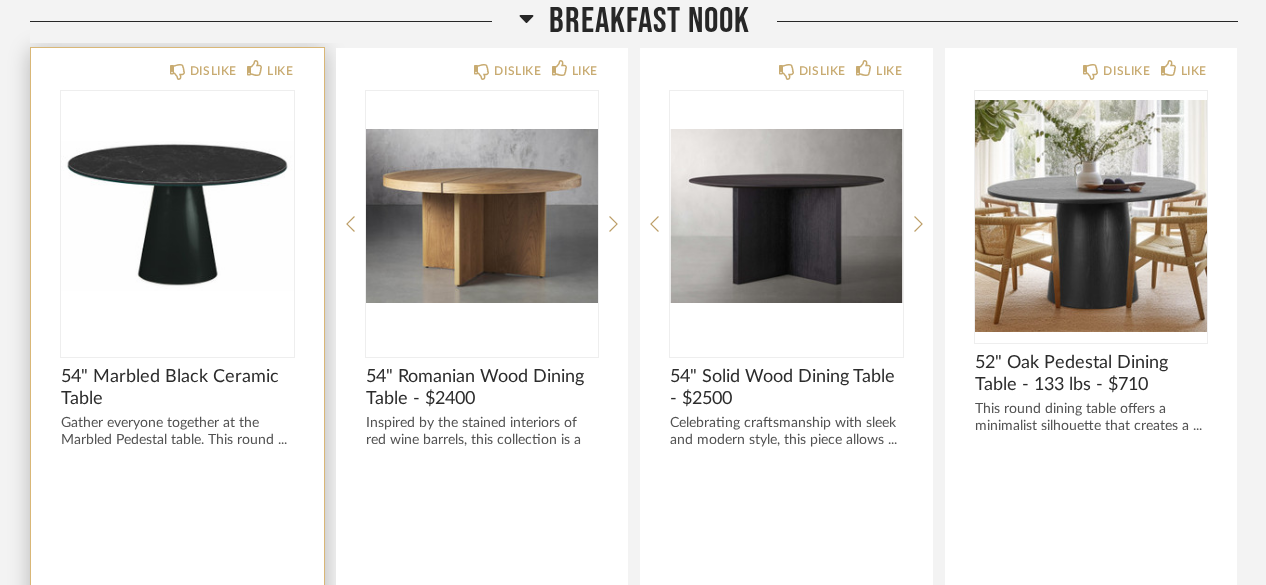 click at bounding box center (177, 216) 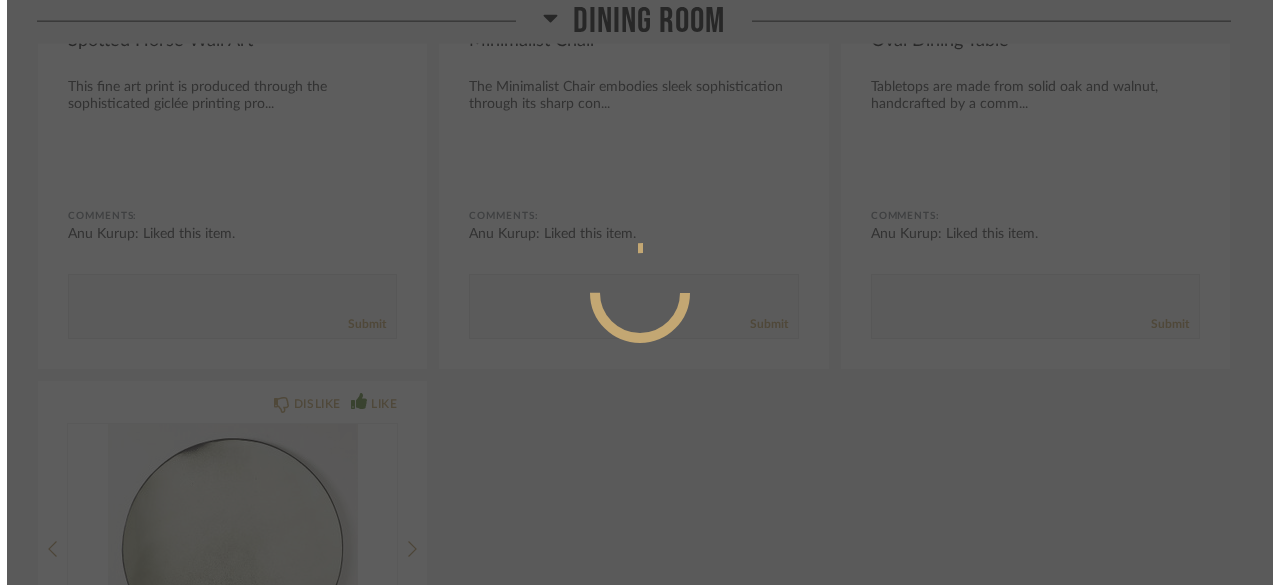 scroll, scrollTop: 0, scrollLeft: 0, axis: both 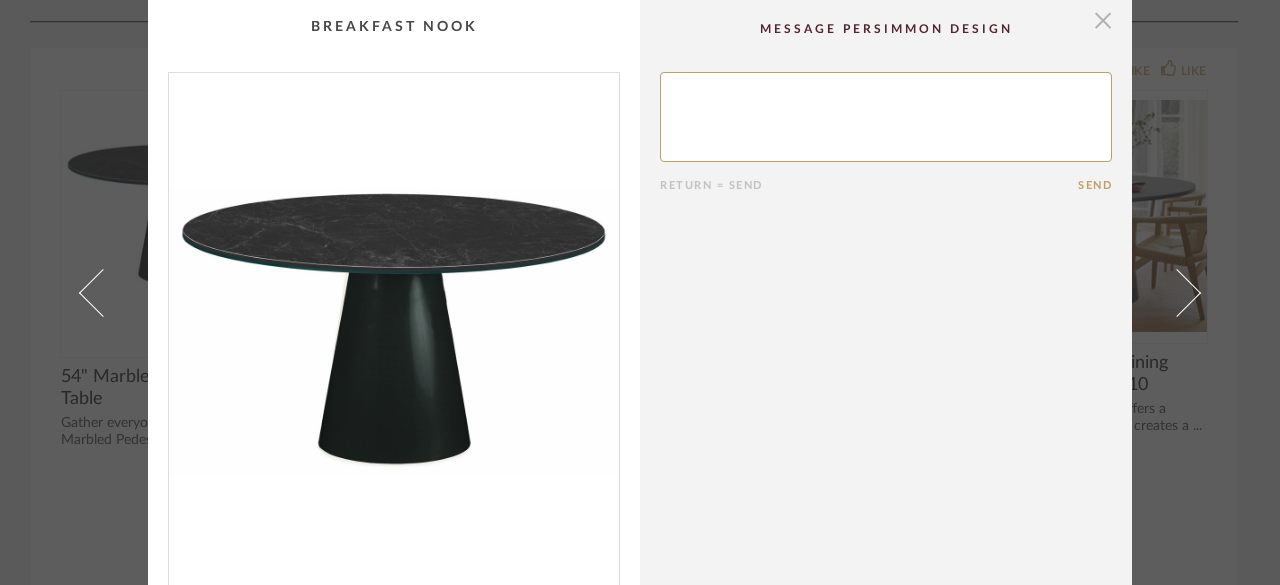 click at bounding box center (1103, 20) 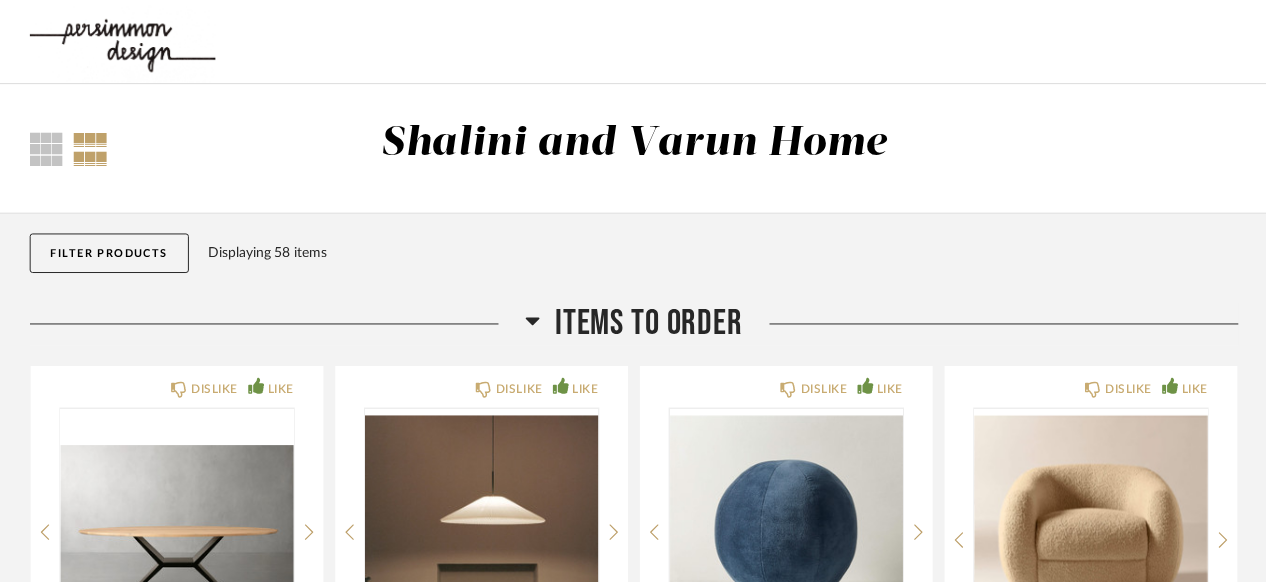 scroll, scrollTop: 3520, scrollLeft: 0, axis: vertical 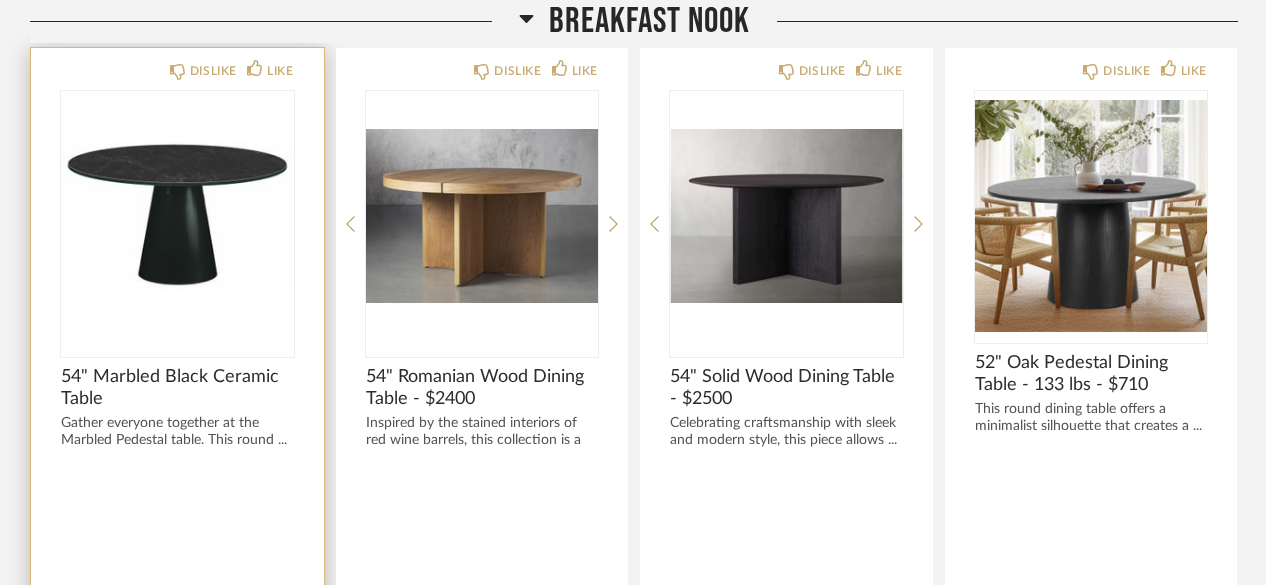 click on "Gather everyone together at the Marbled Pedestal table. This round ..." 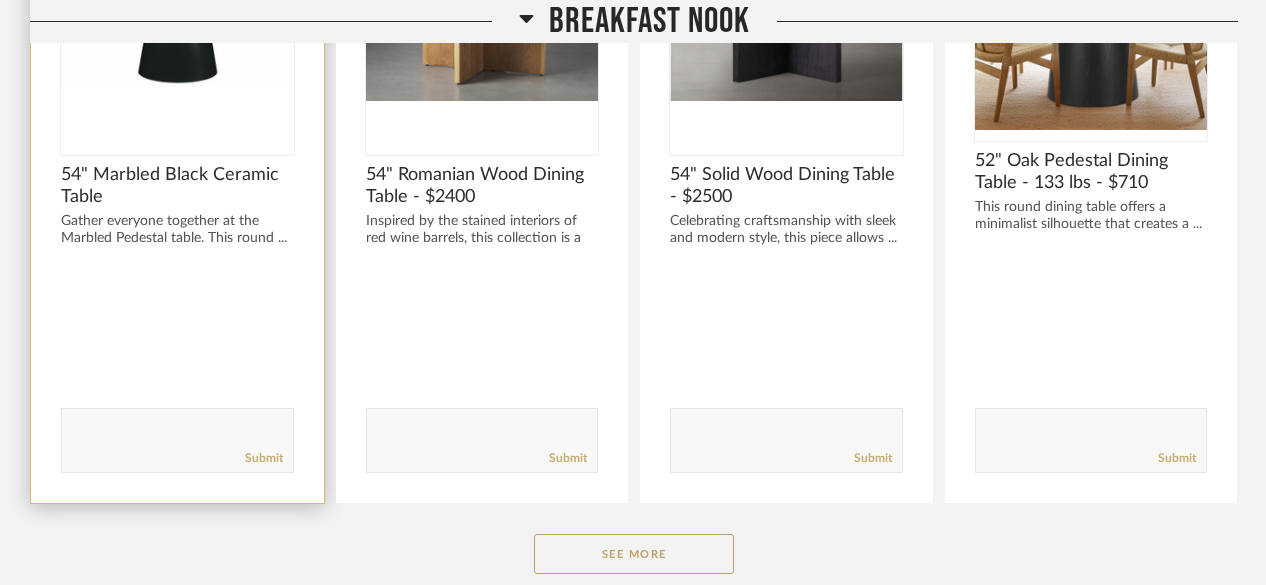 scroll, scrollTop: 3720, scrollLeft: 0, axis: vertical 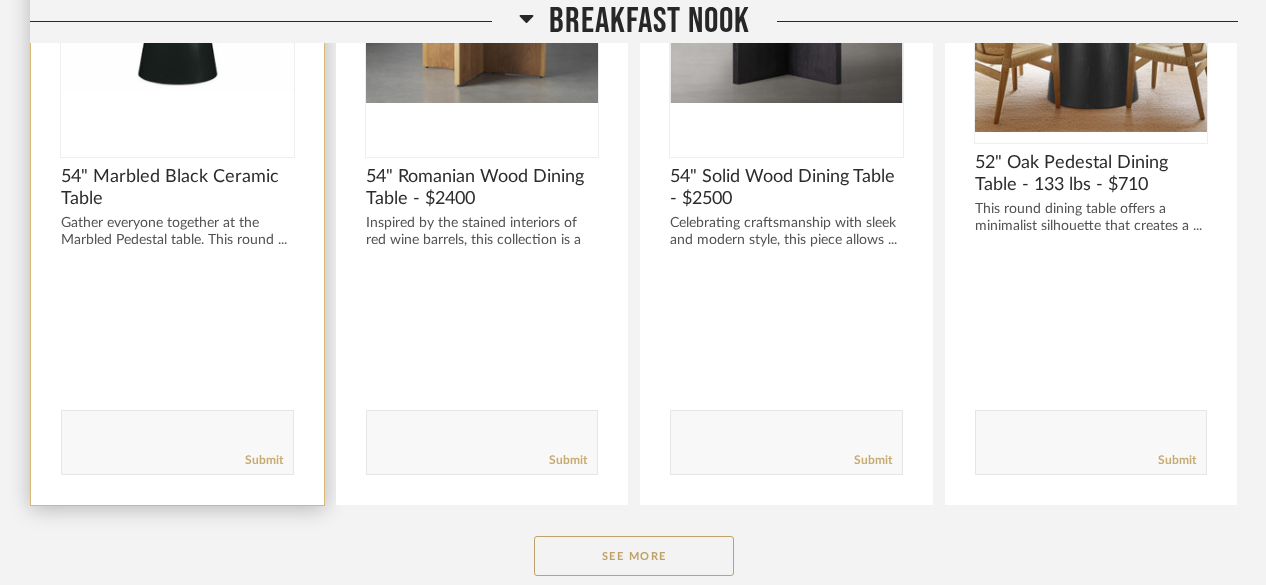 click on "Submit" 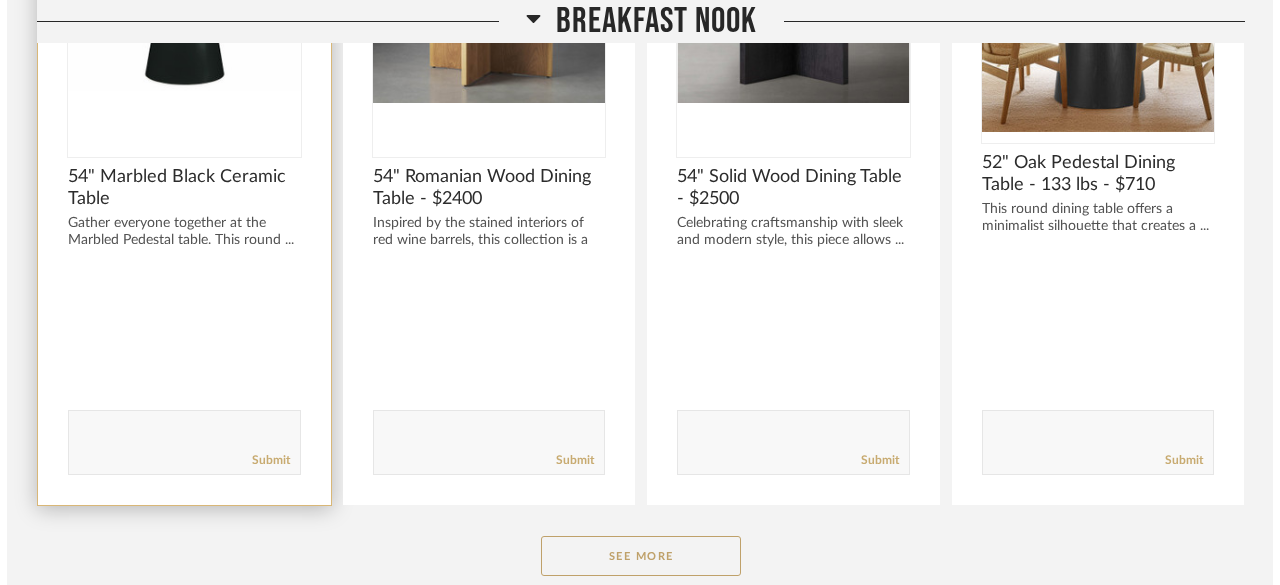scroll, scrollTop: 0, scrollLeft: 0, axis: both 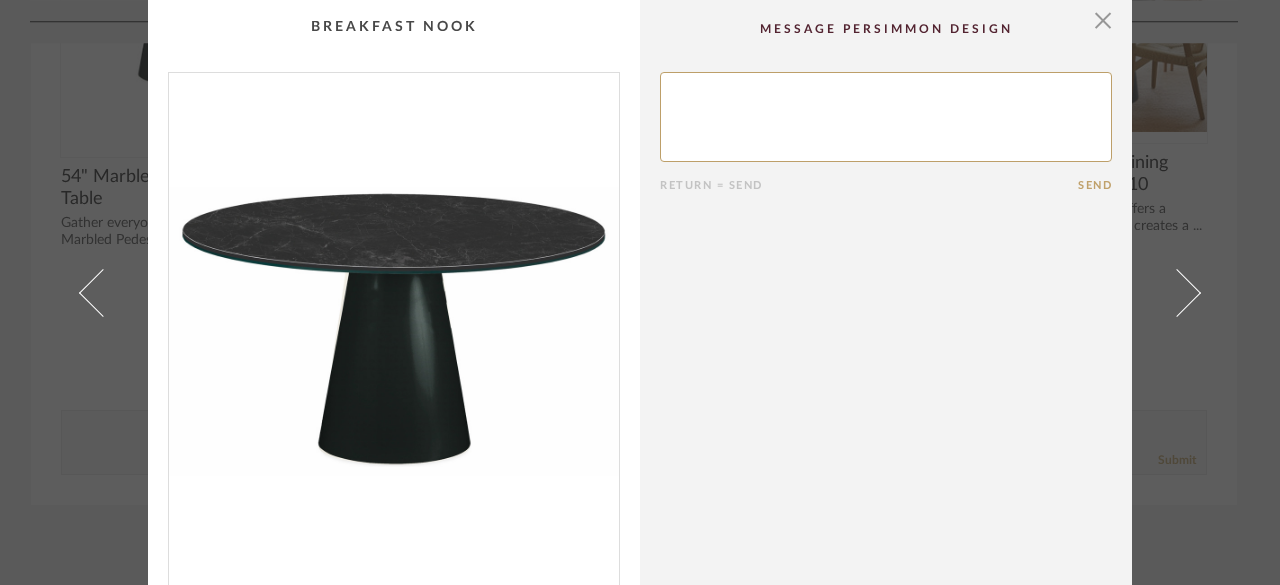 click 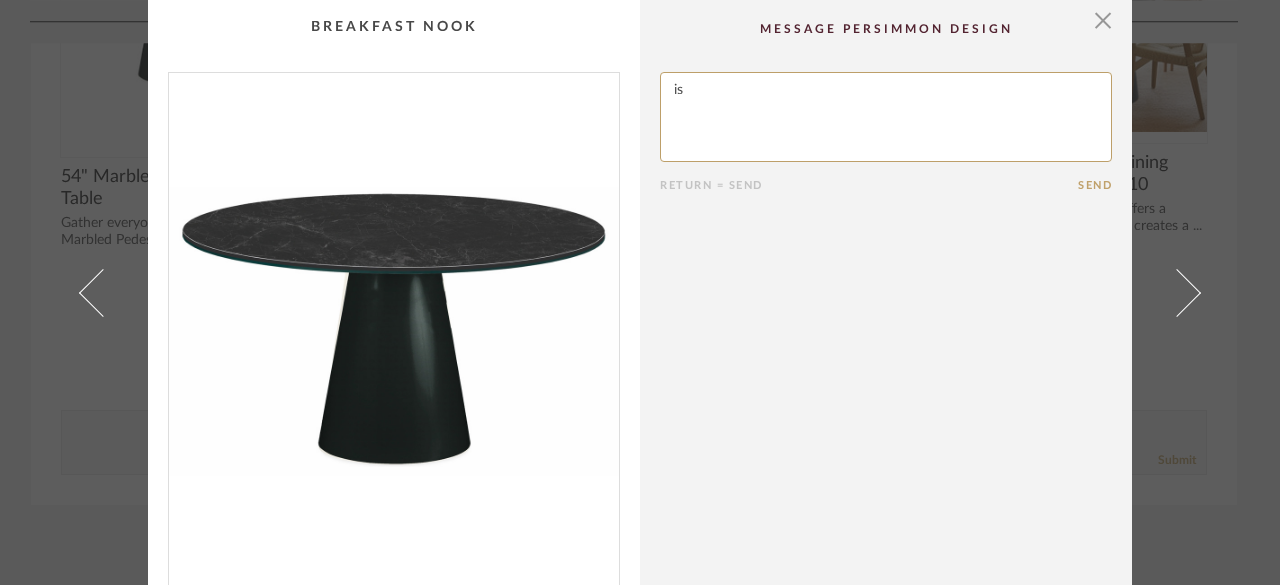type on "i" 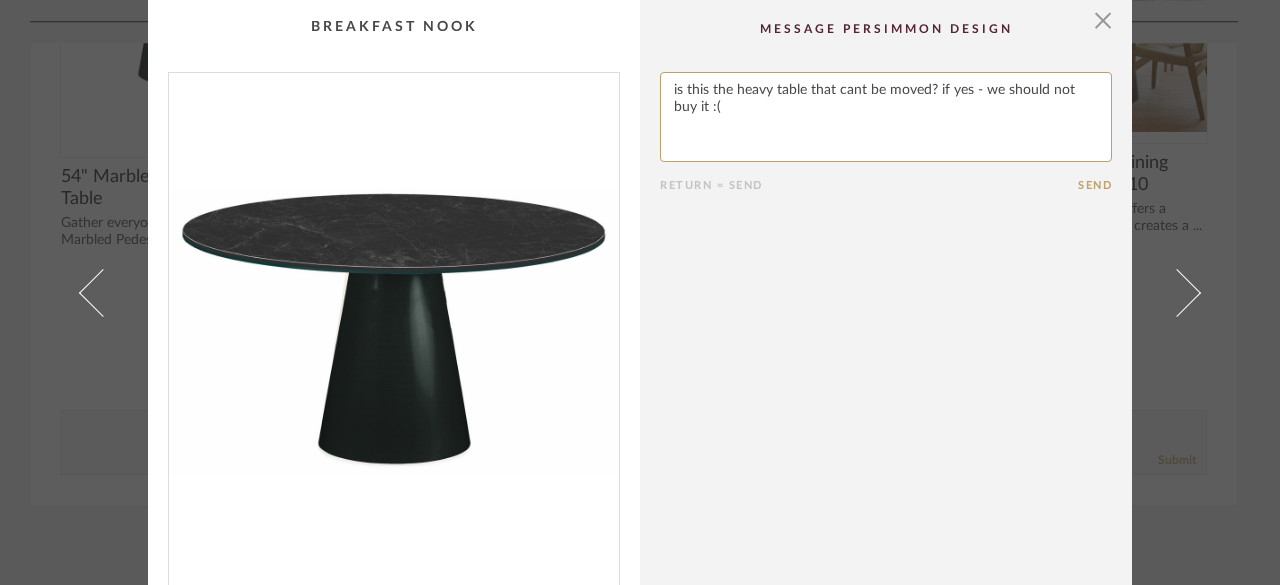 type on "is this the heavy table that cant be moved? if yes - we should not buy it :(" 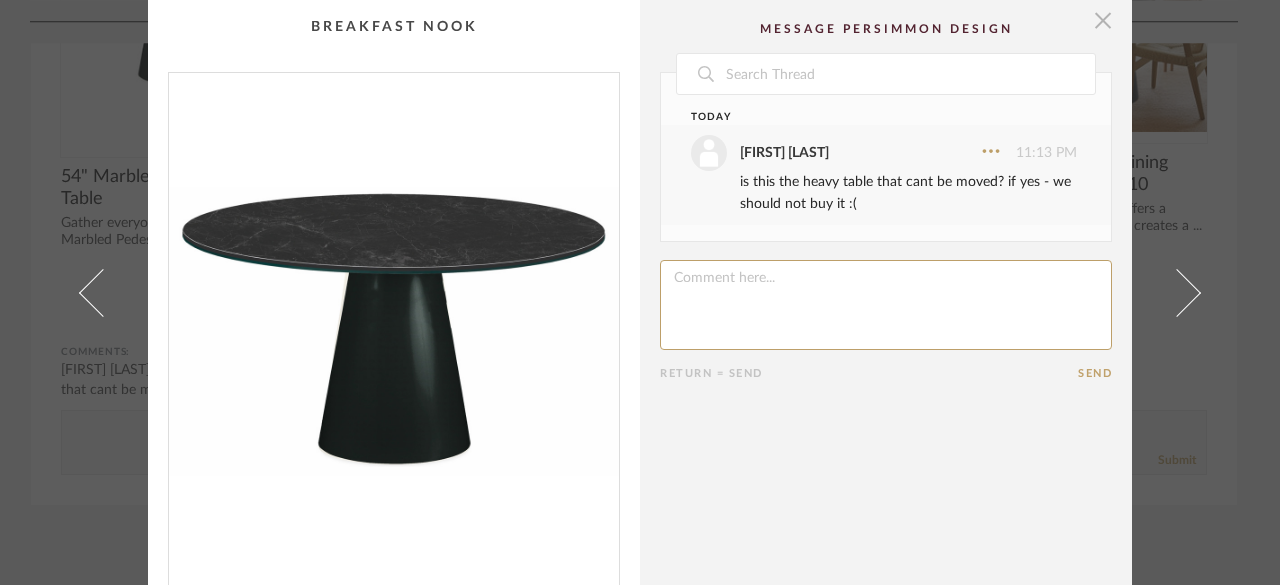 click at bounding box center (1103, 20) 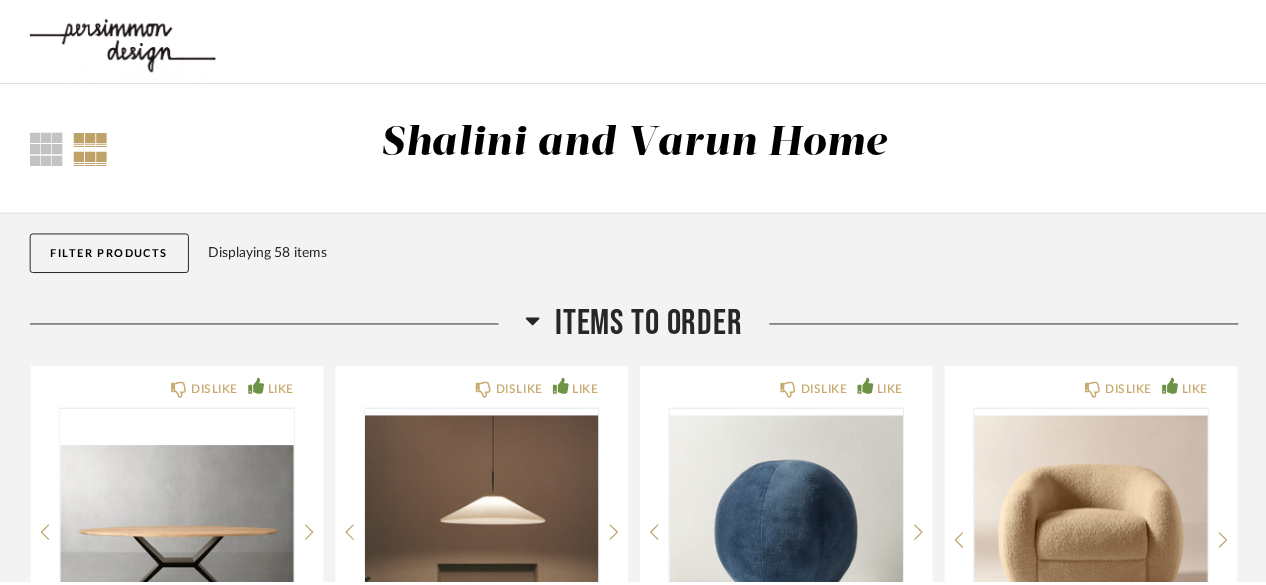 scroll, scrollTop: 3720, scrollLeft: 0, axis: vertical 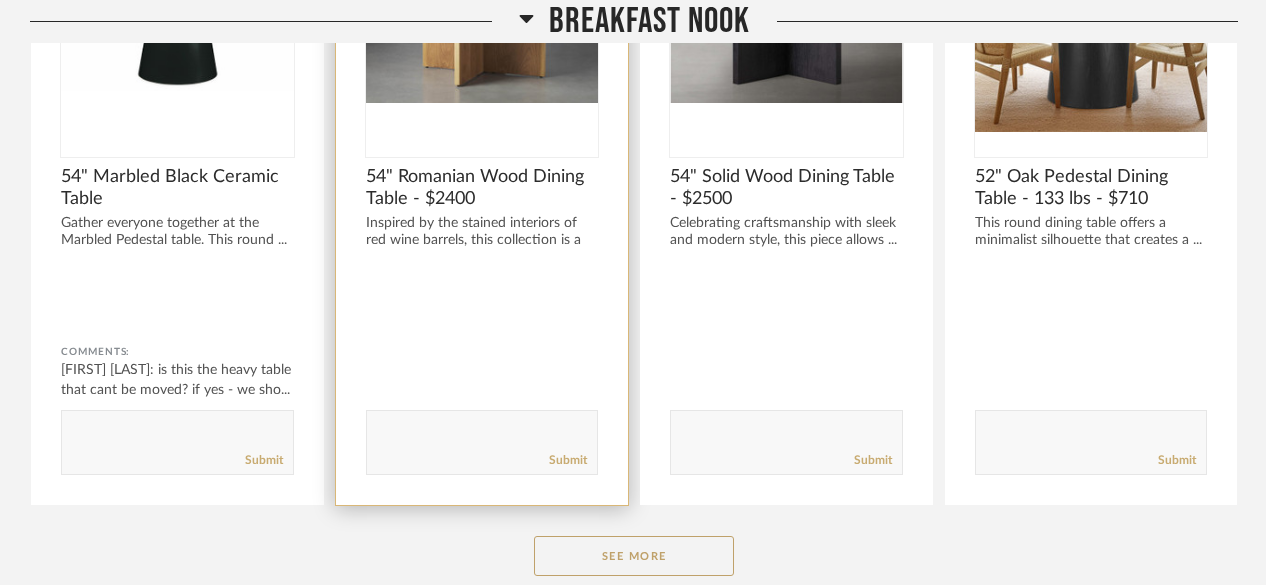 click 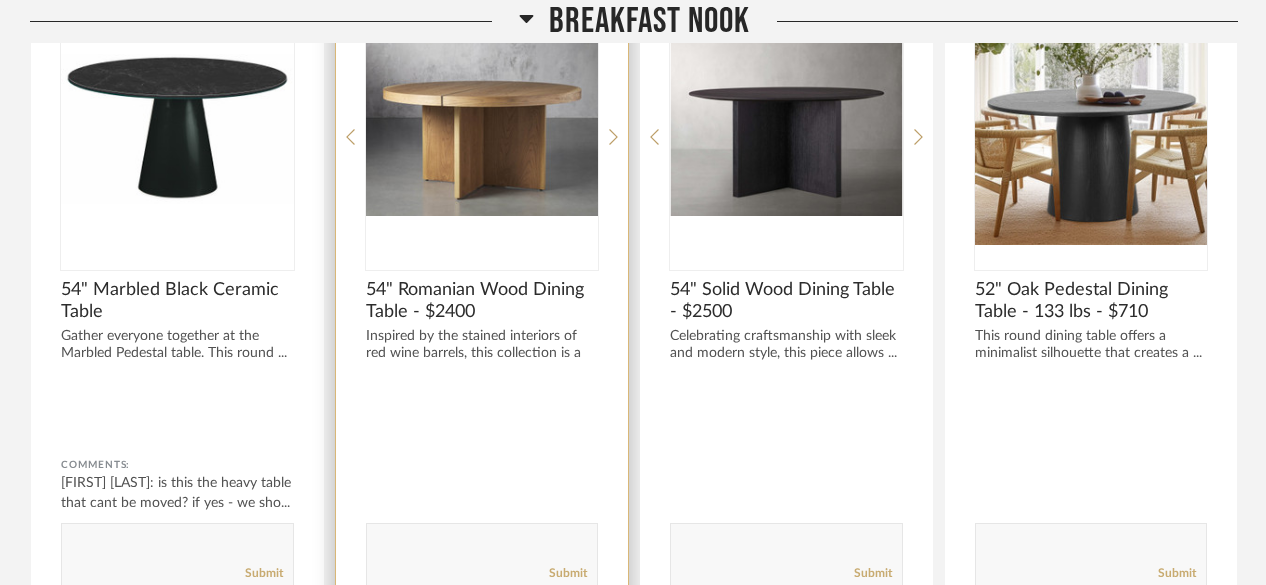 scroll, scrollTop: 3560, scrollLeft: 0, axis: vertical 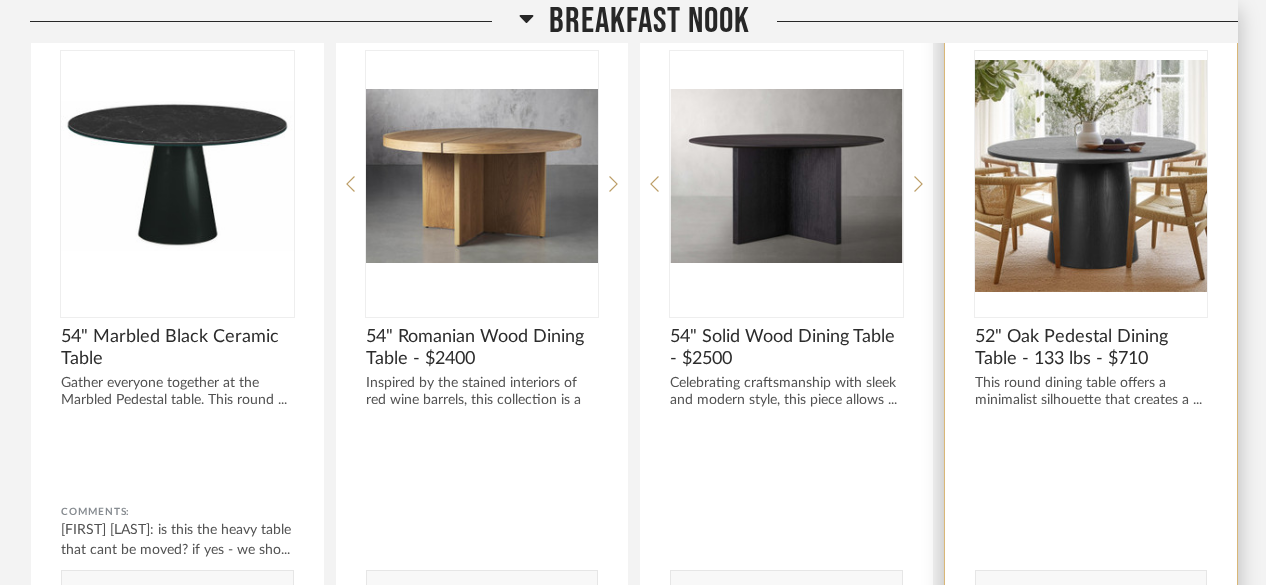 click on "52" Oak Pedestal Dining Table - 133 lbs - $710" 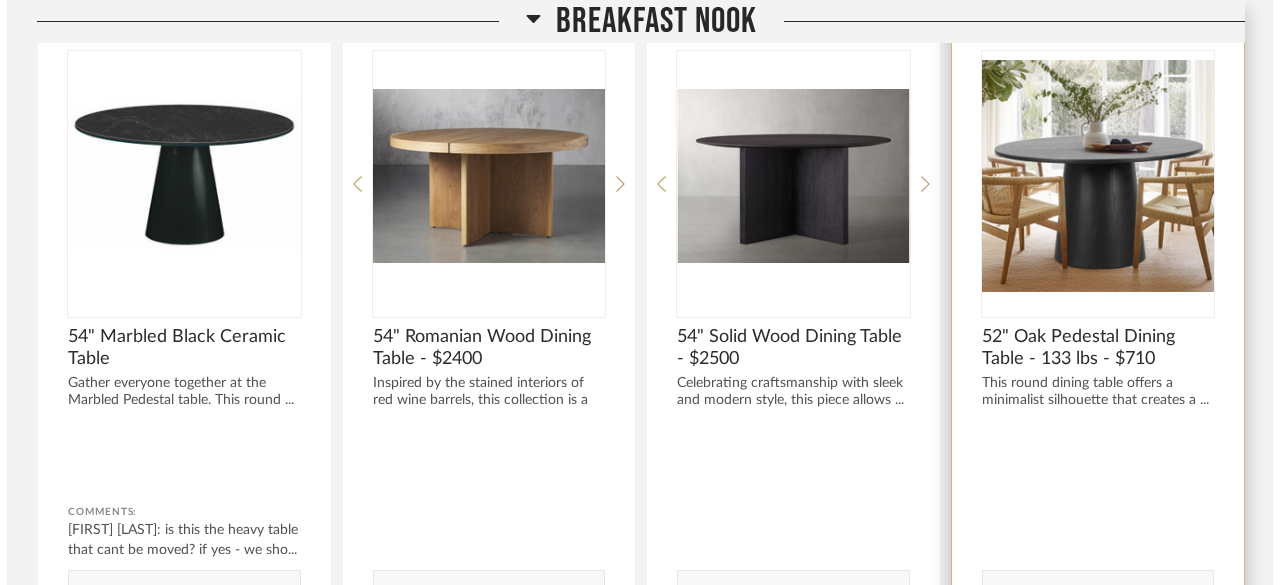 scroll, scrollTop: 0, scrollLeft: 0, axis: both 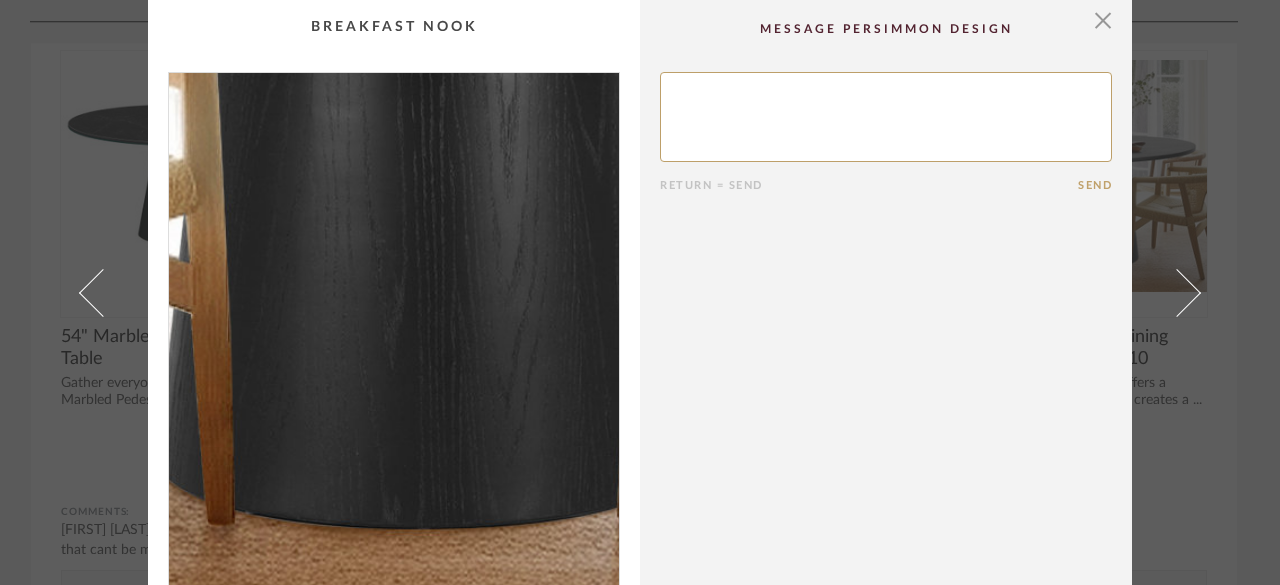 click at bounding box center (394, 331) 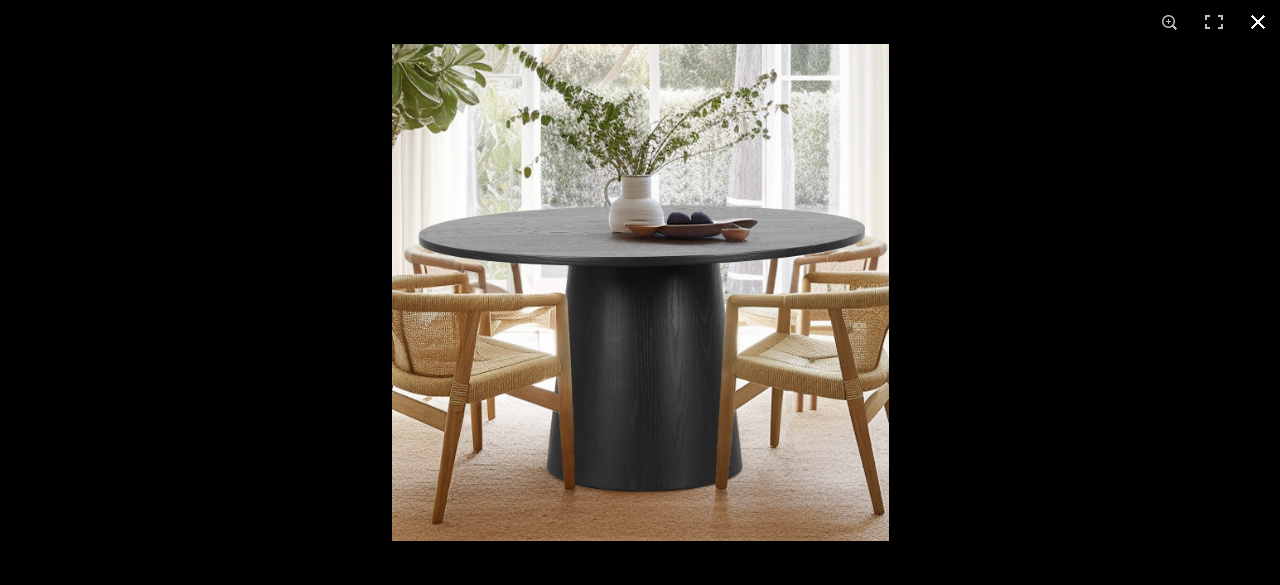 click at bounding box center (1258, 22) 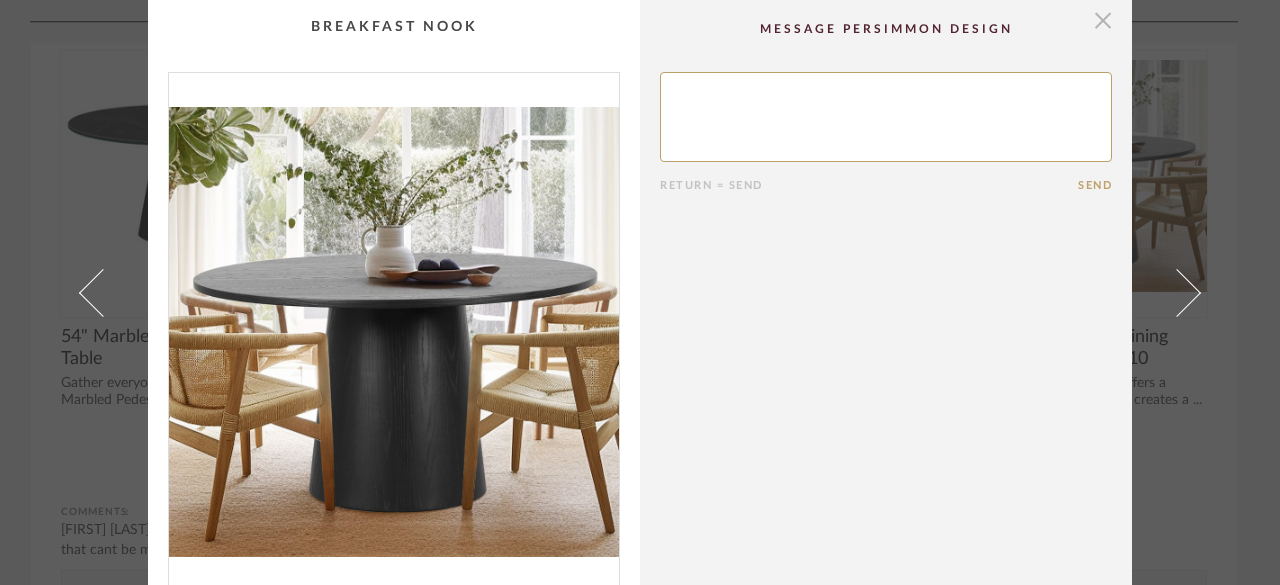click at bounding box center (1103, 20) 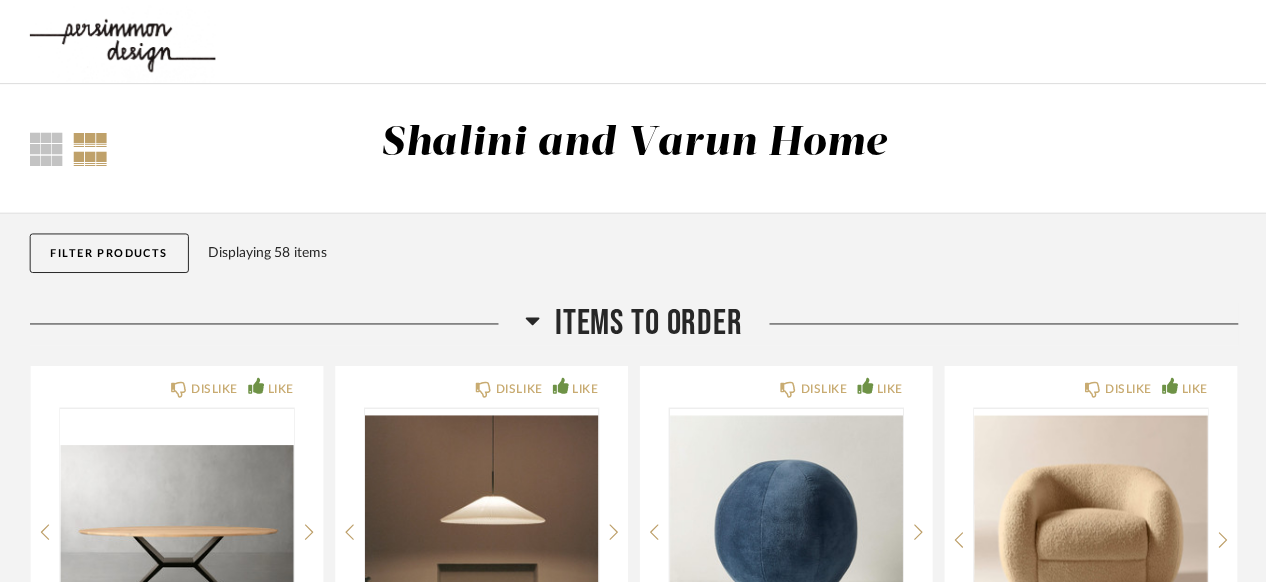 scroll, scrollTop: 3560, scrollLeft: 0, axis: vertical 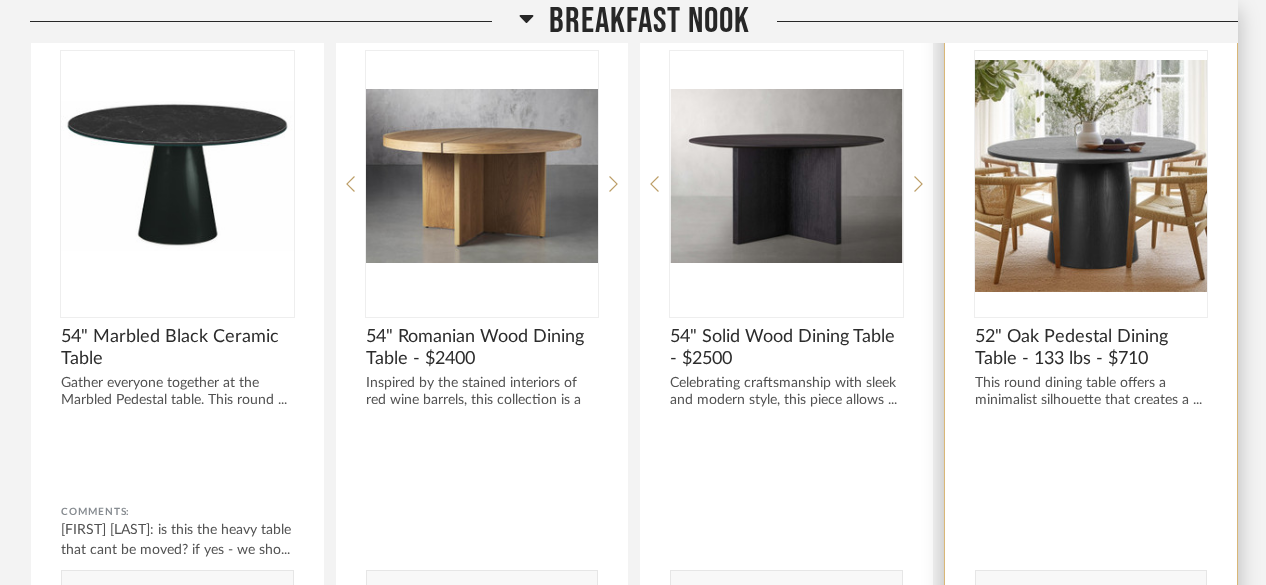 click on "Comments:       Submit" 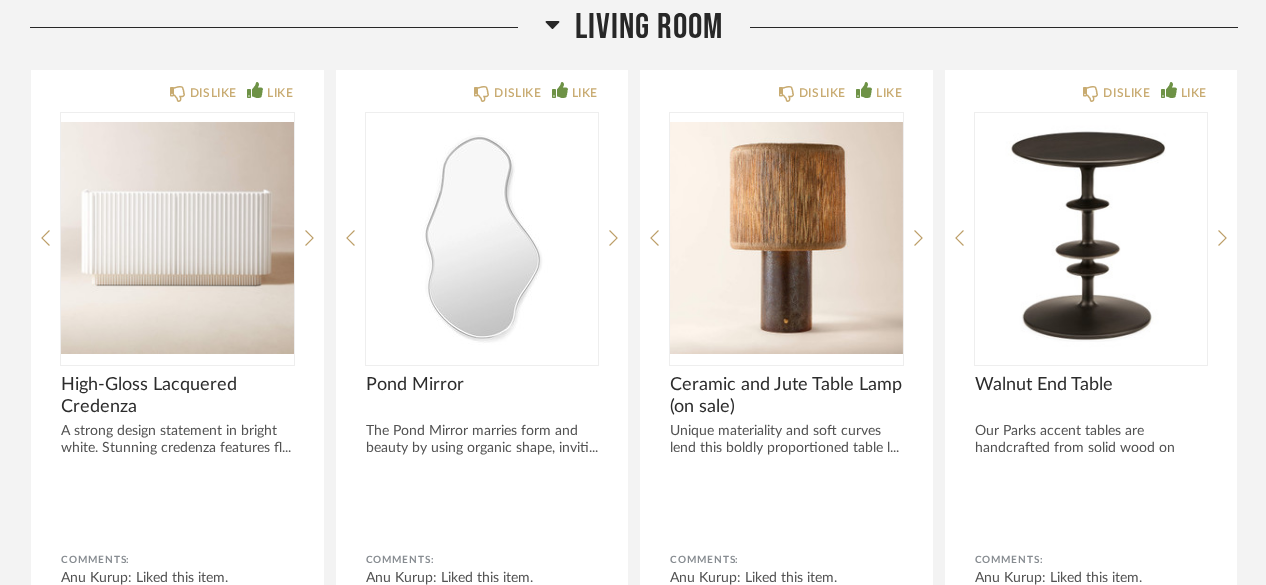 scroll, scrollTop: 2680, scrollLeft: 0, axis: vertical 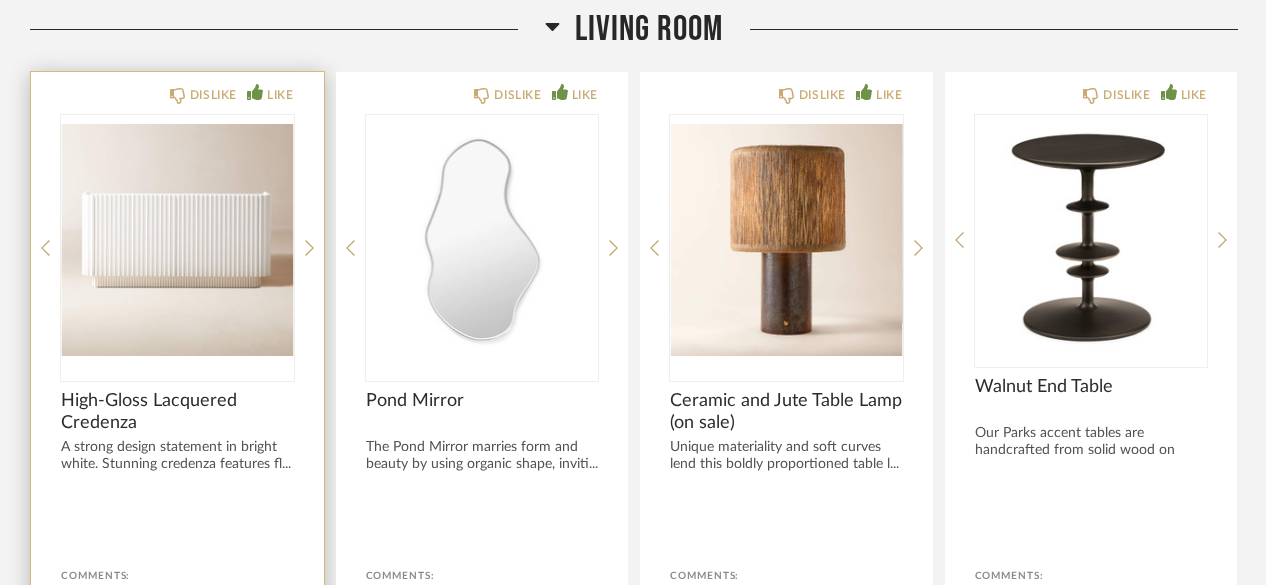 click on "High-Gloss Lacquered Credenza" 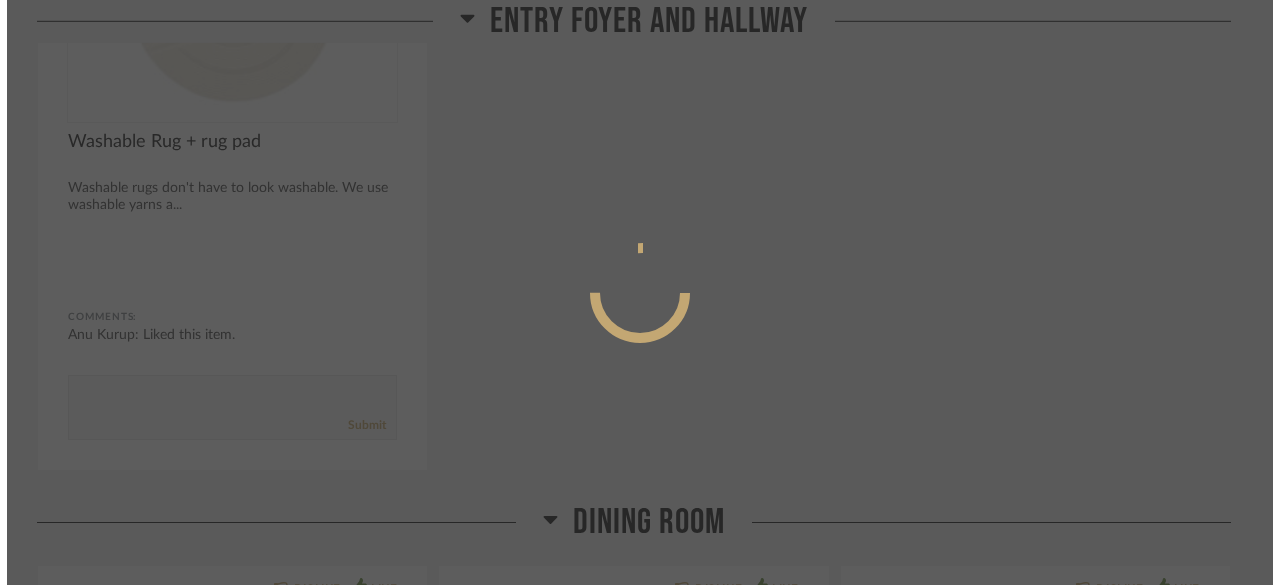 scroll, scrollTop: 0, scrollLeft: 0, axis: both 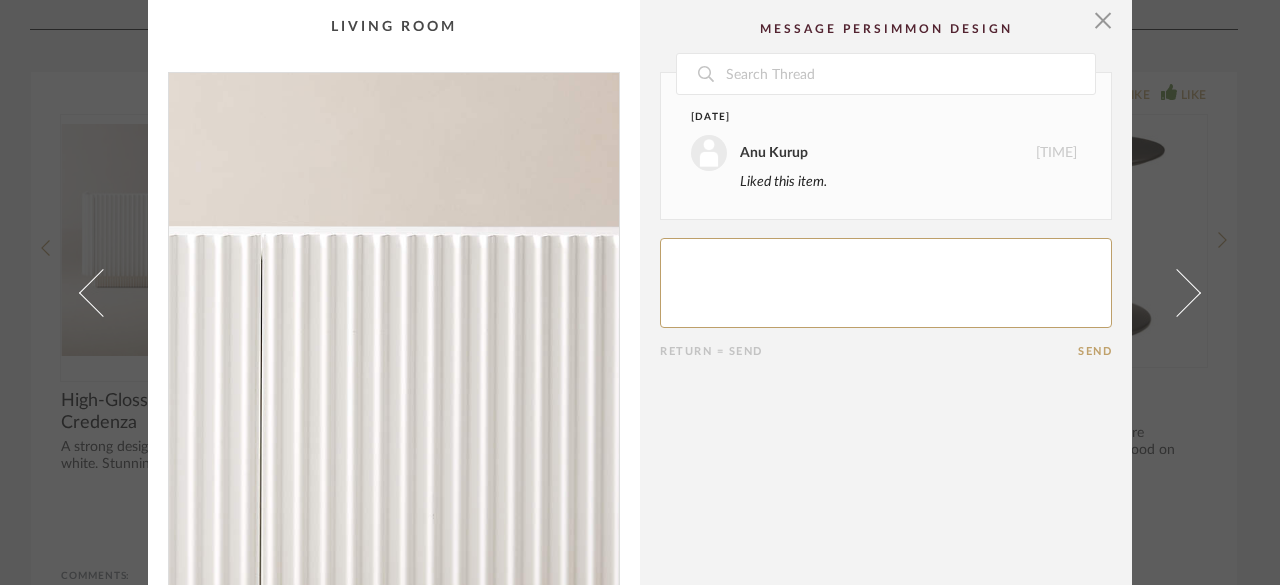 click at bounding box center [394, 331] 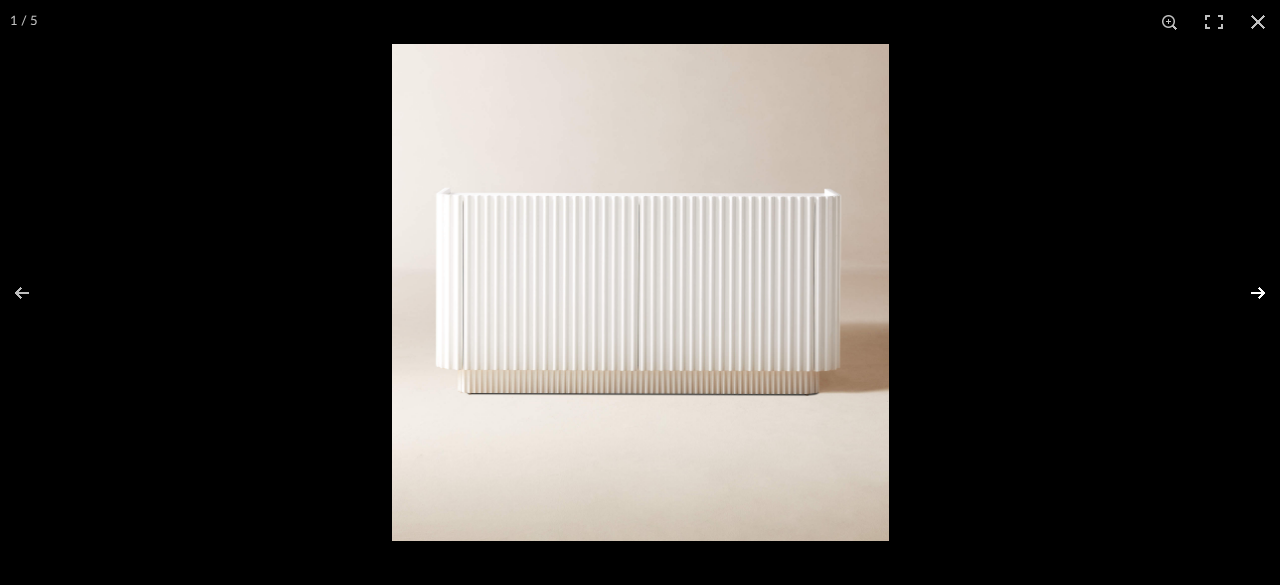 click at bounding box center [1245, 293] 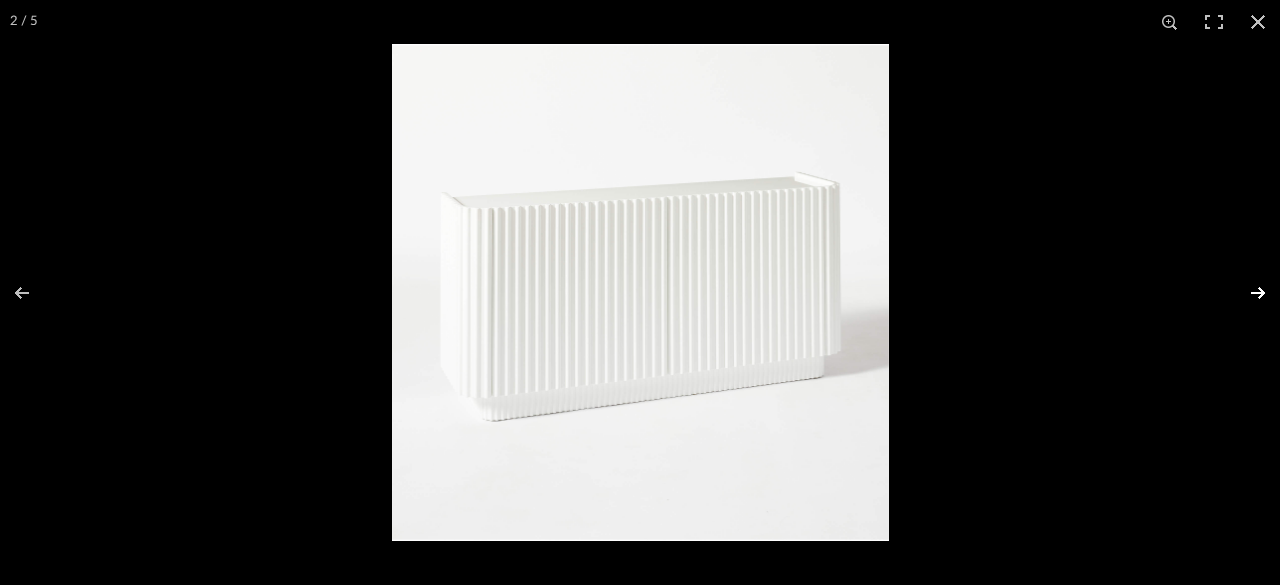 click at bounding box center (1245, 293) 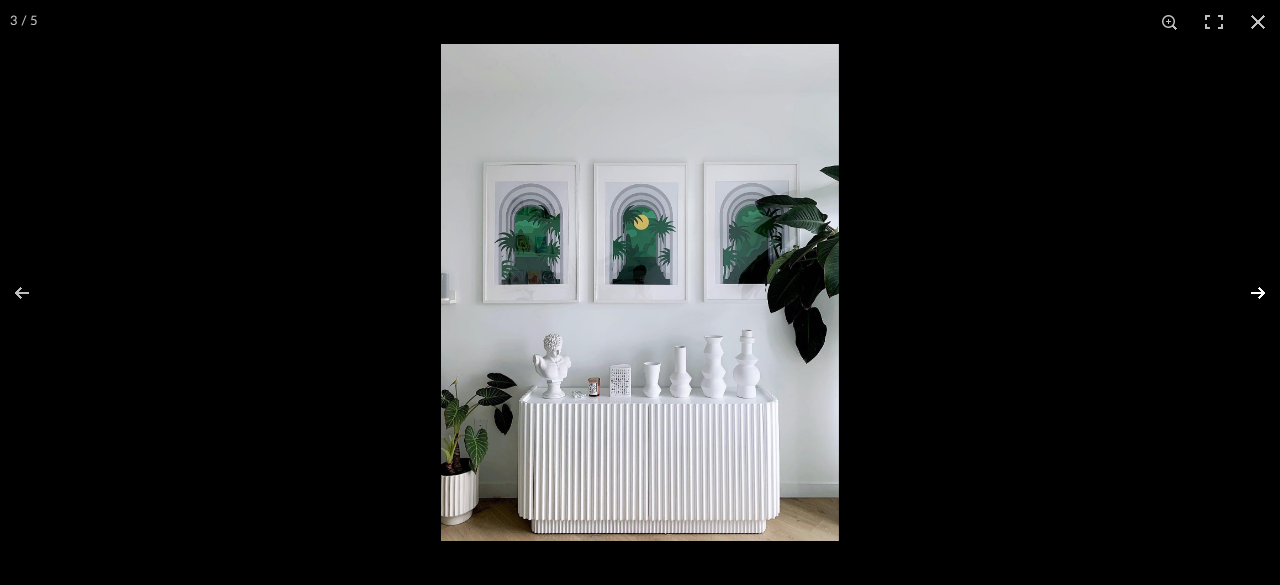 click at bounding box center (1245, 293) 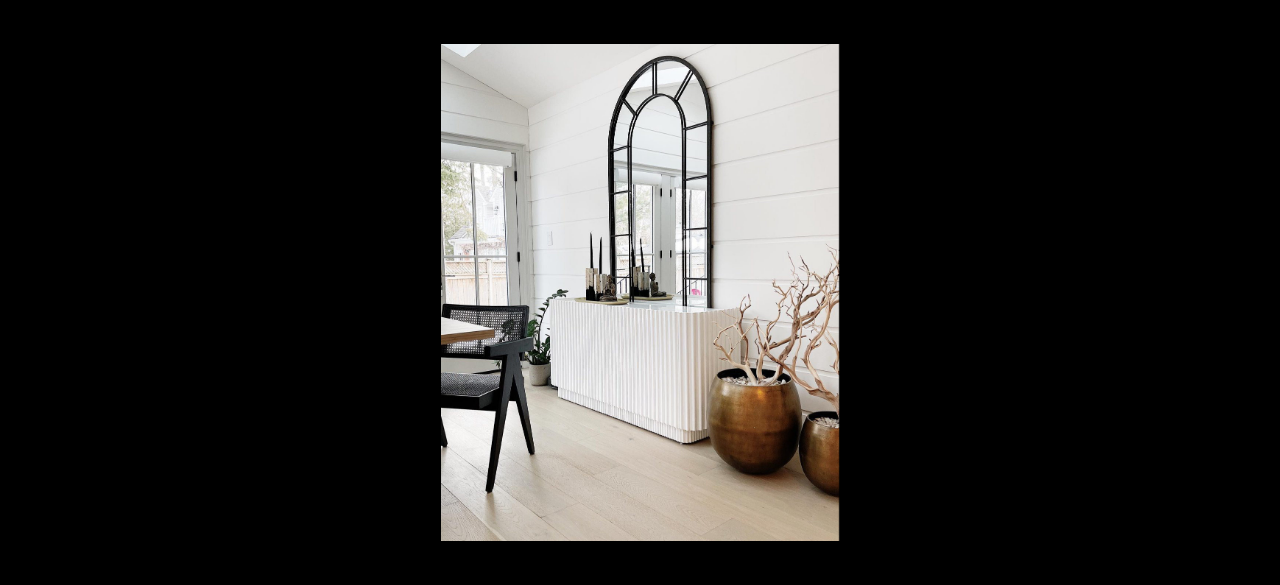 click at bounding box center (1245, 293) 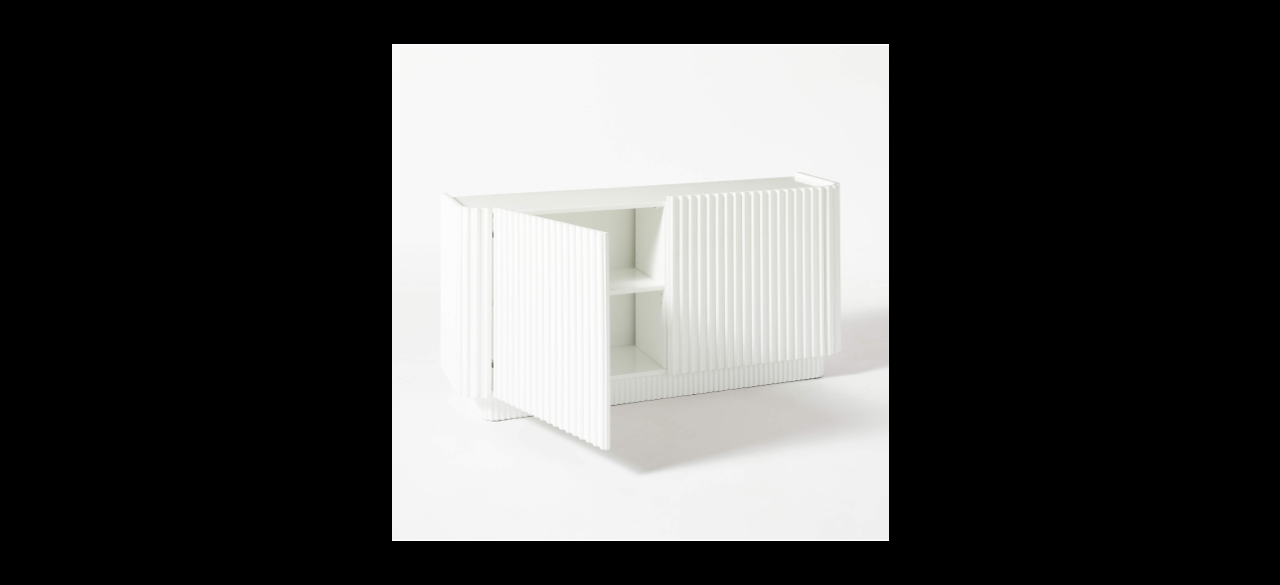 click at bounding box center [1245, 293] 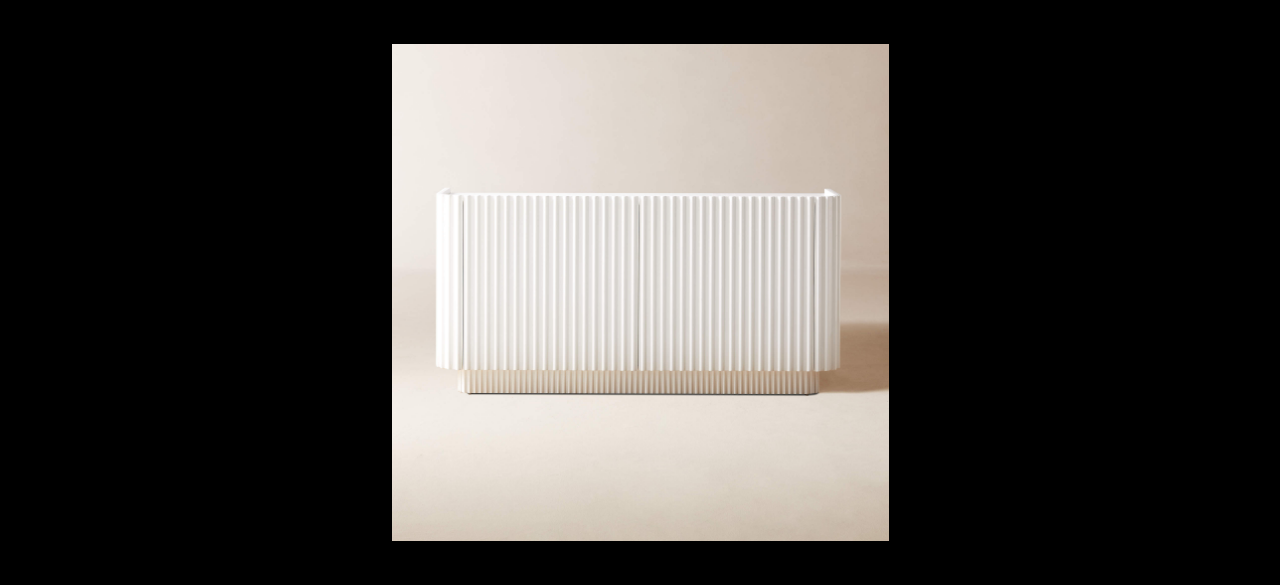 click at bounding box center (1245, 293) 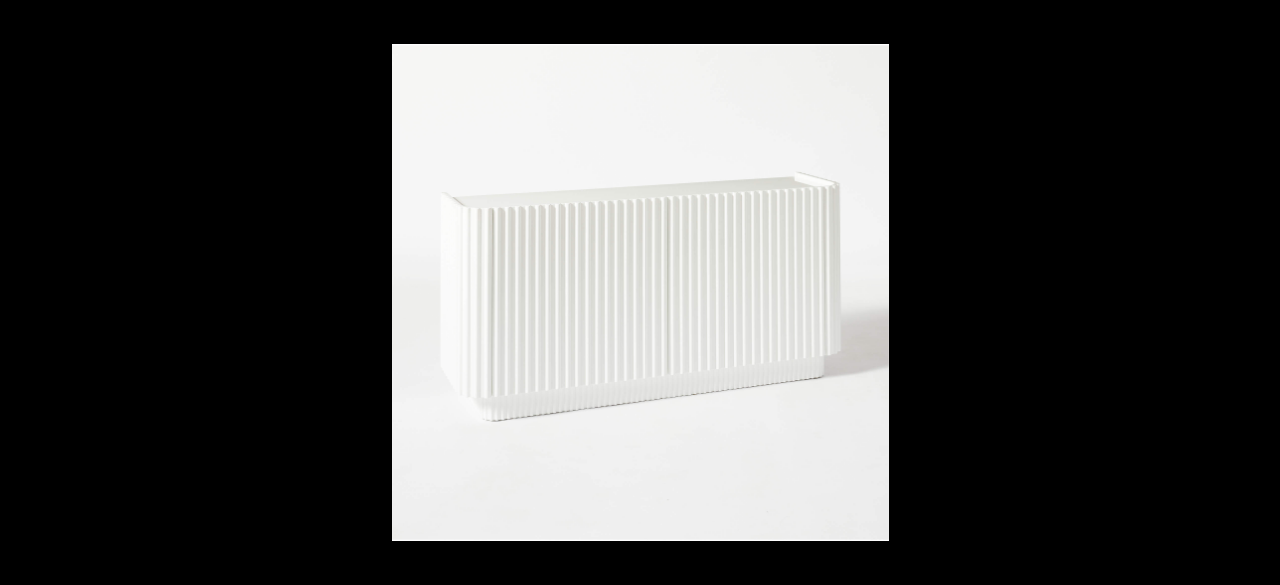 click at bounding box center [1245, 293] 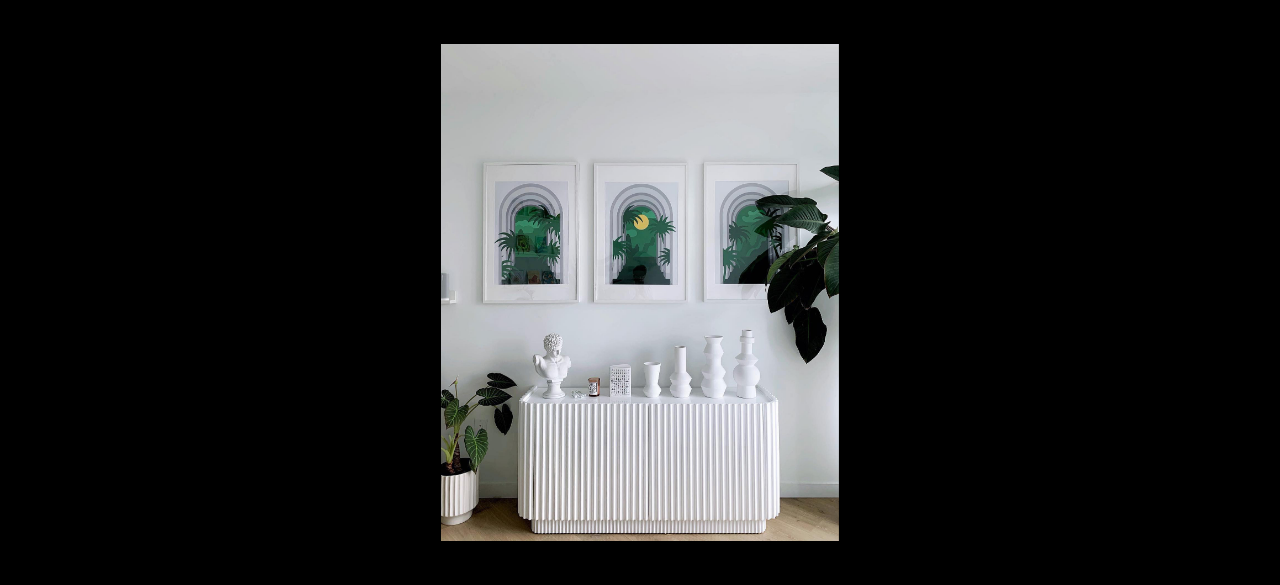 click at bounding box center [1245, 293] 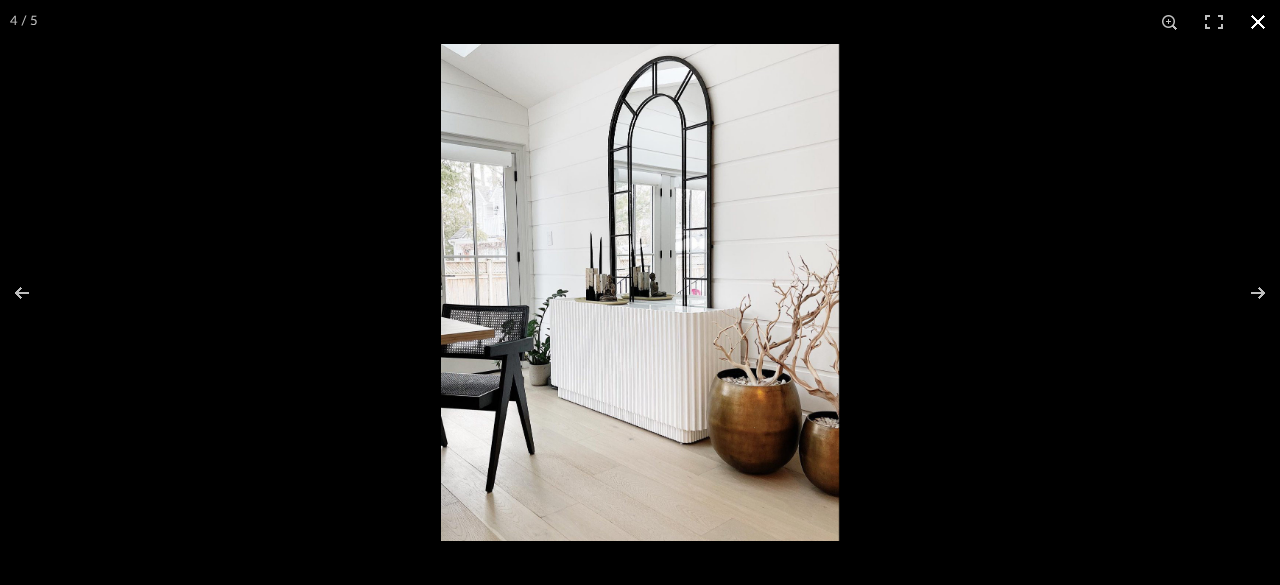 click at bounding box center [1258, 22] 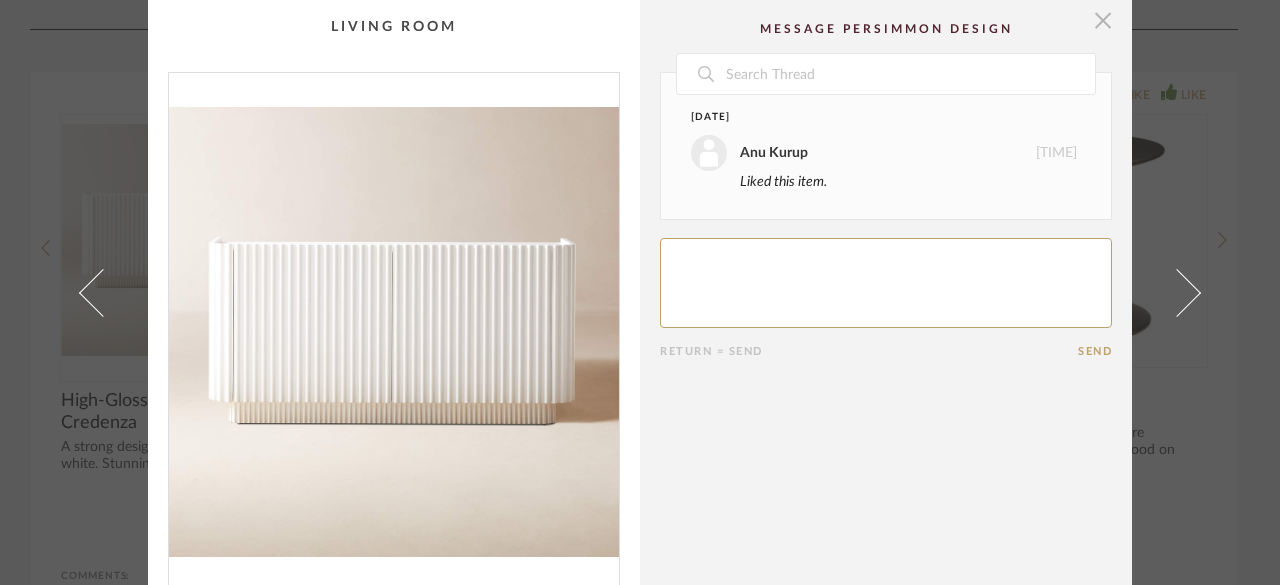 click at bounding box center [1103, 20] 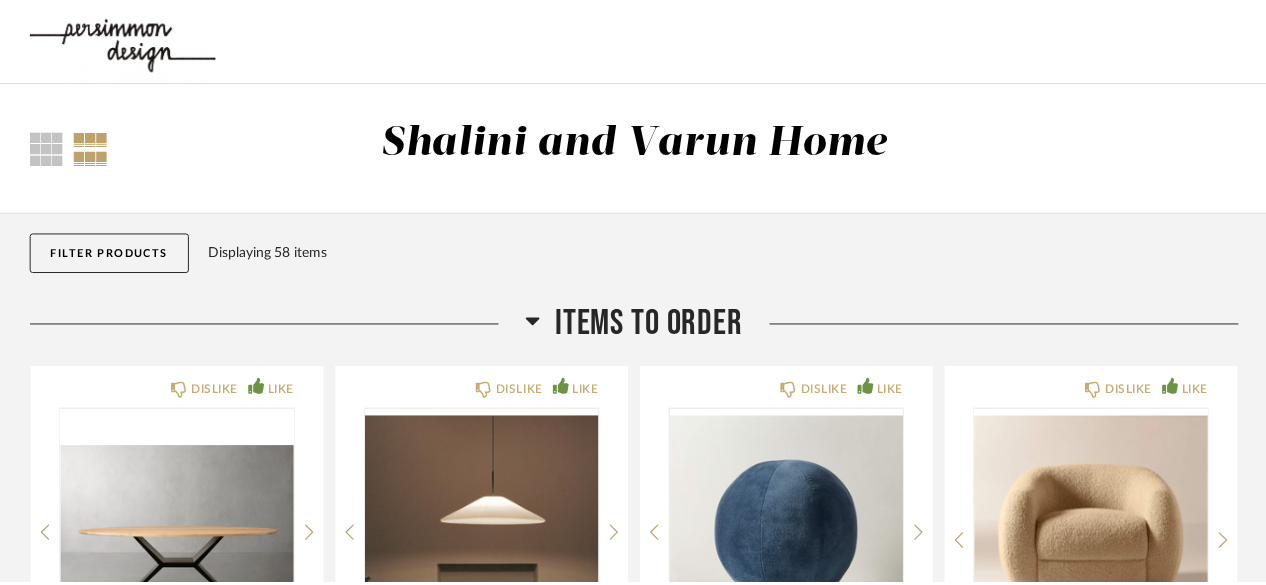 scroll, scrollTop: 2680, scrollLeft: 0, axis: vertical 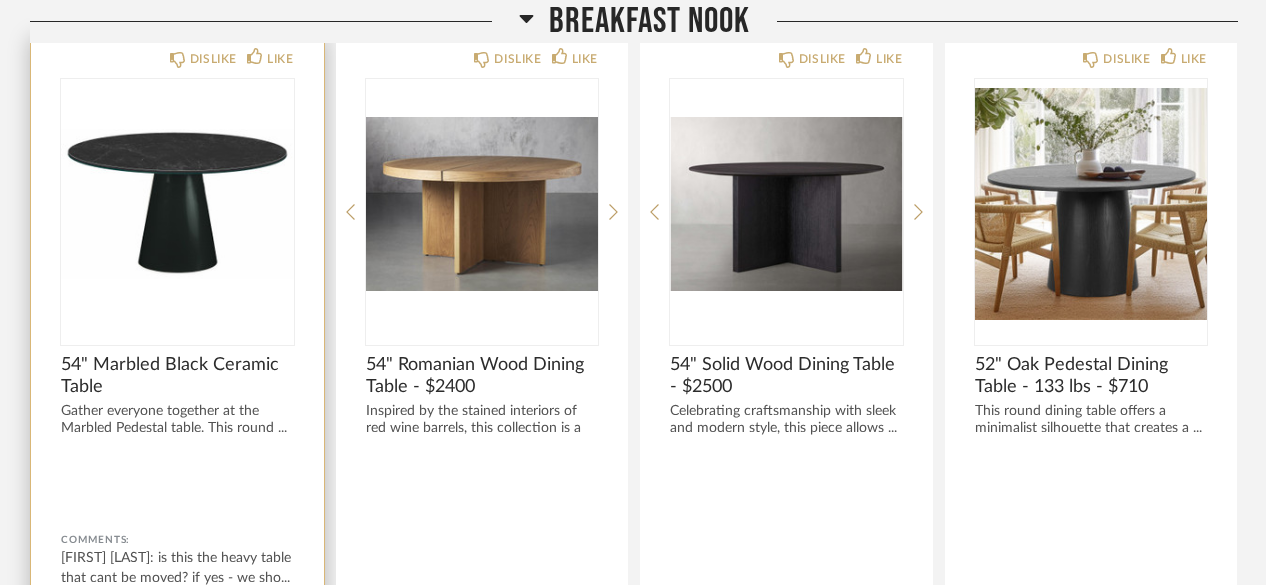 click on "54" Marbled Black Ceramic Table" 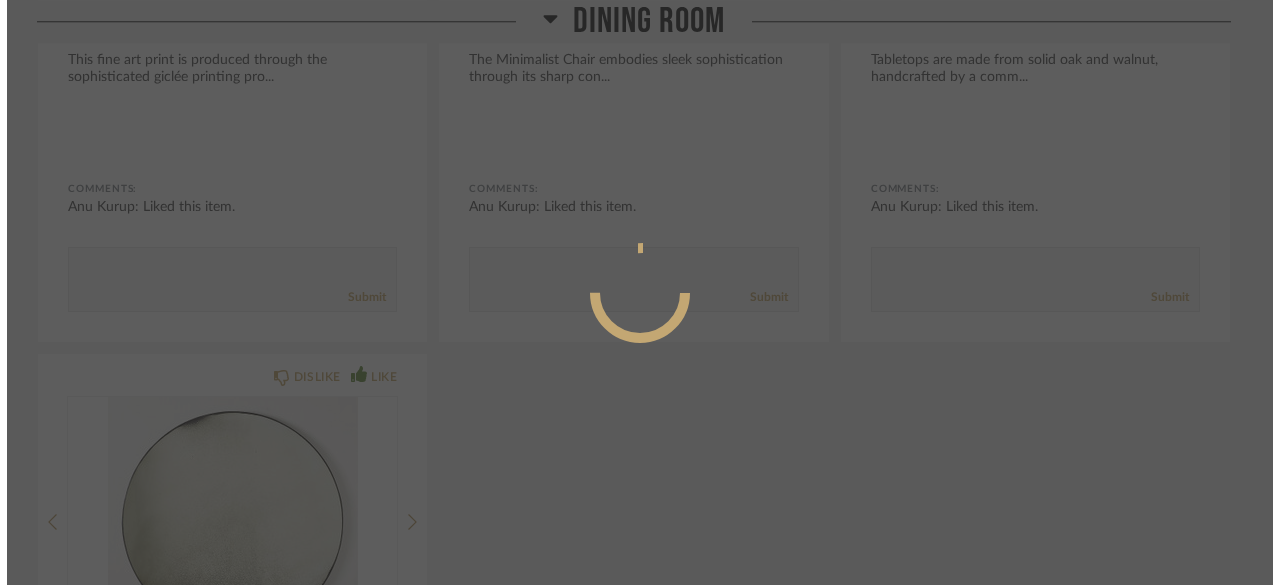 scroll, scrollTop: 0, scrollLeft: 0, axis: both 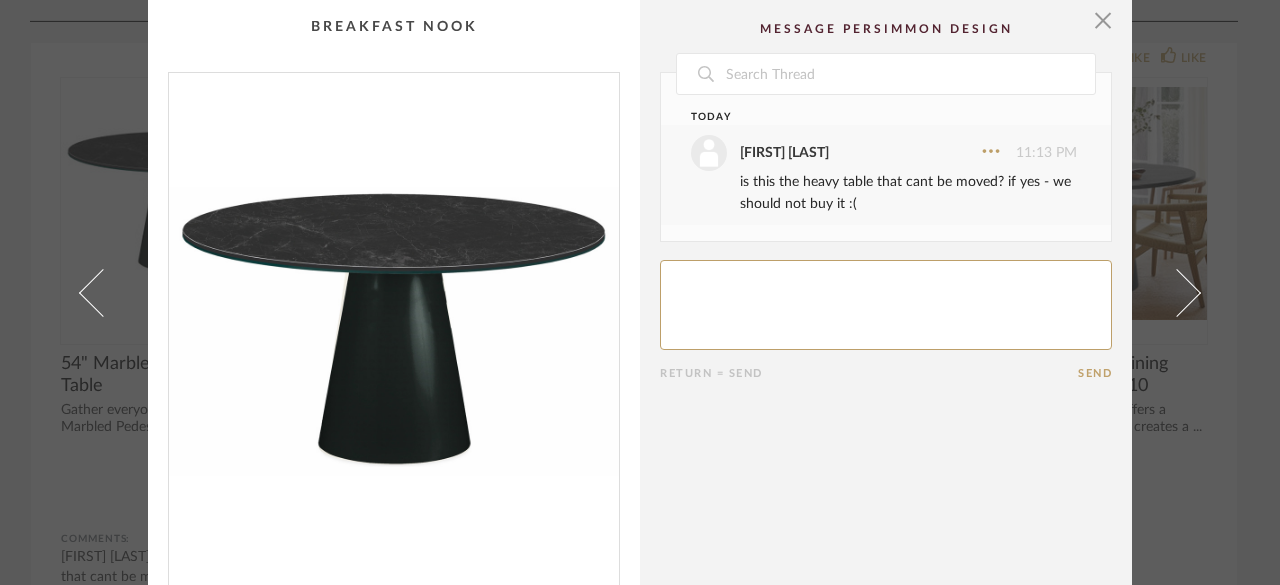 click on "Date Today [FIRST] [LAST] 11:13 PM is this the heavy table that cant be moved? if yes - we should not buy it :( Return = Send Send" 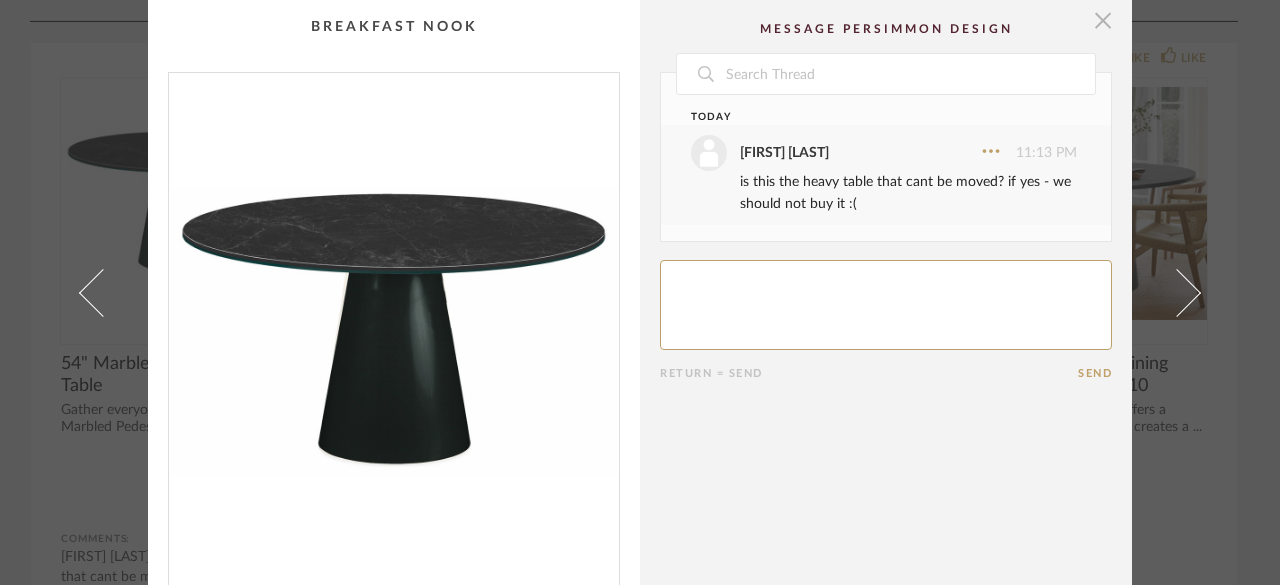 click at bounding box center (1103, 20) 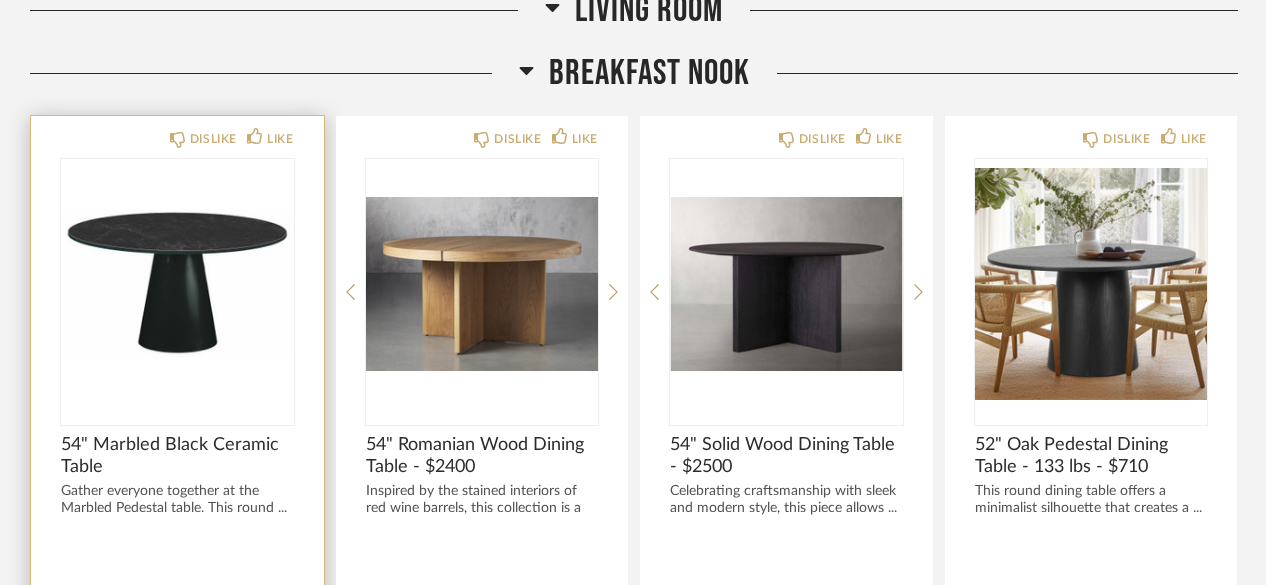 scroll, scrollTop: 3506, scrollLeft: 0, axis: vertical 